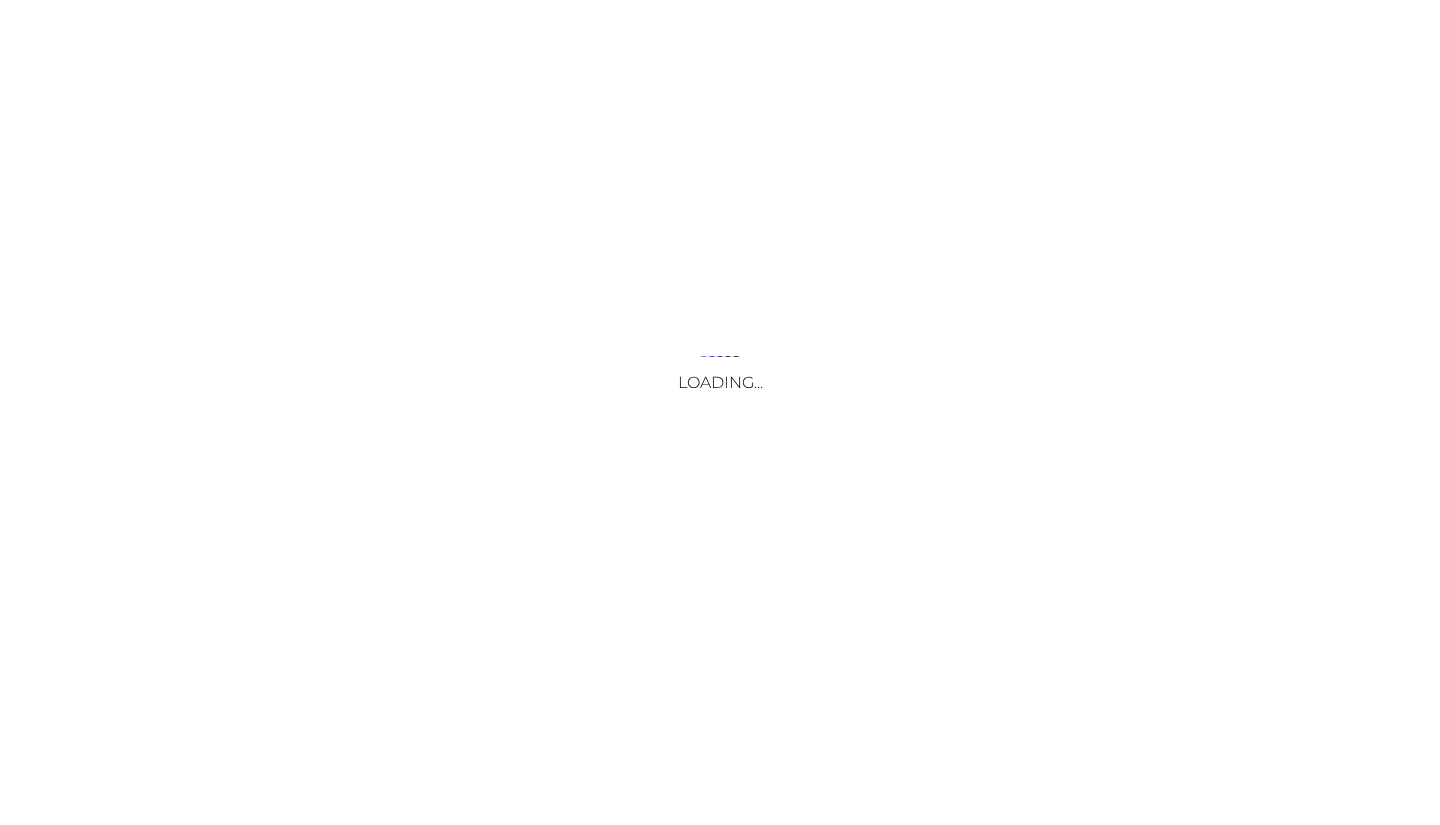 scroll, scrollTop: 0, scrollLeft: 0, axis: both 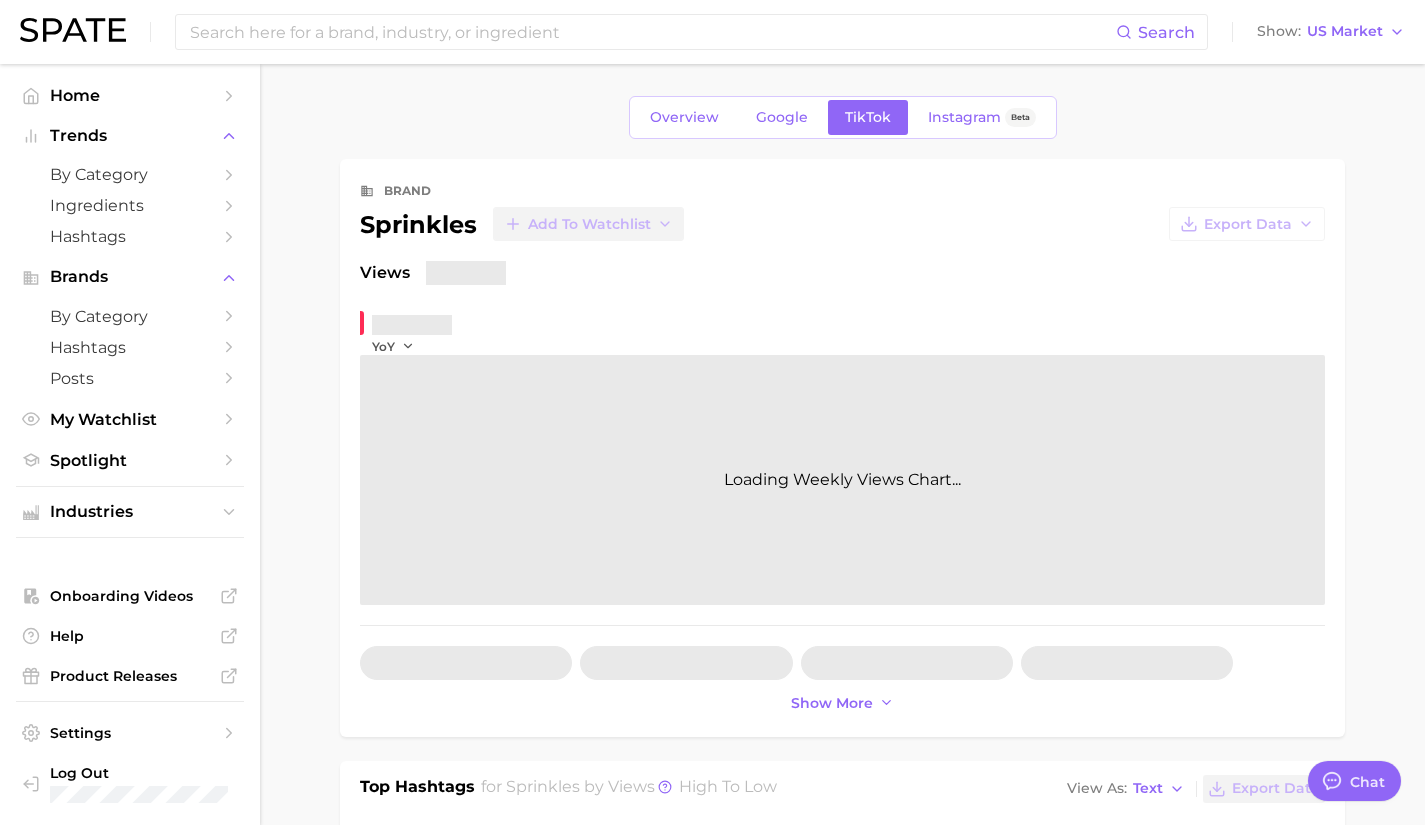 type on "x" 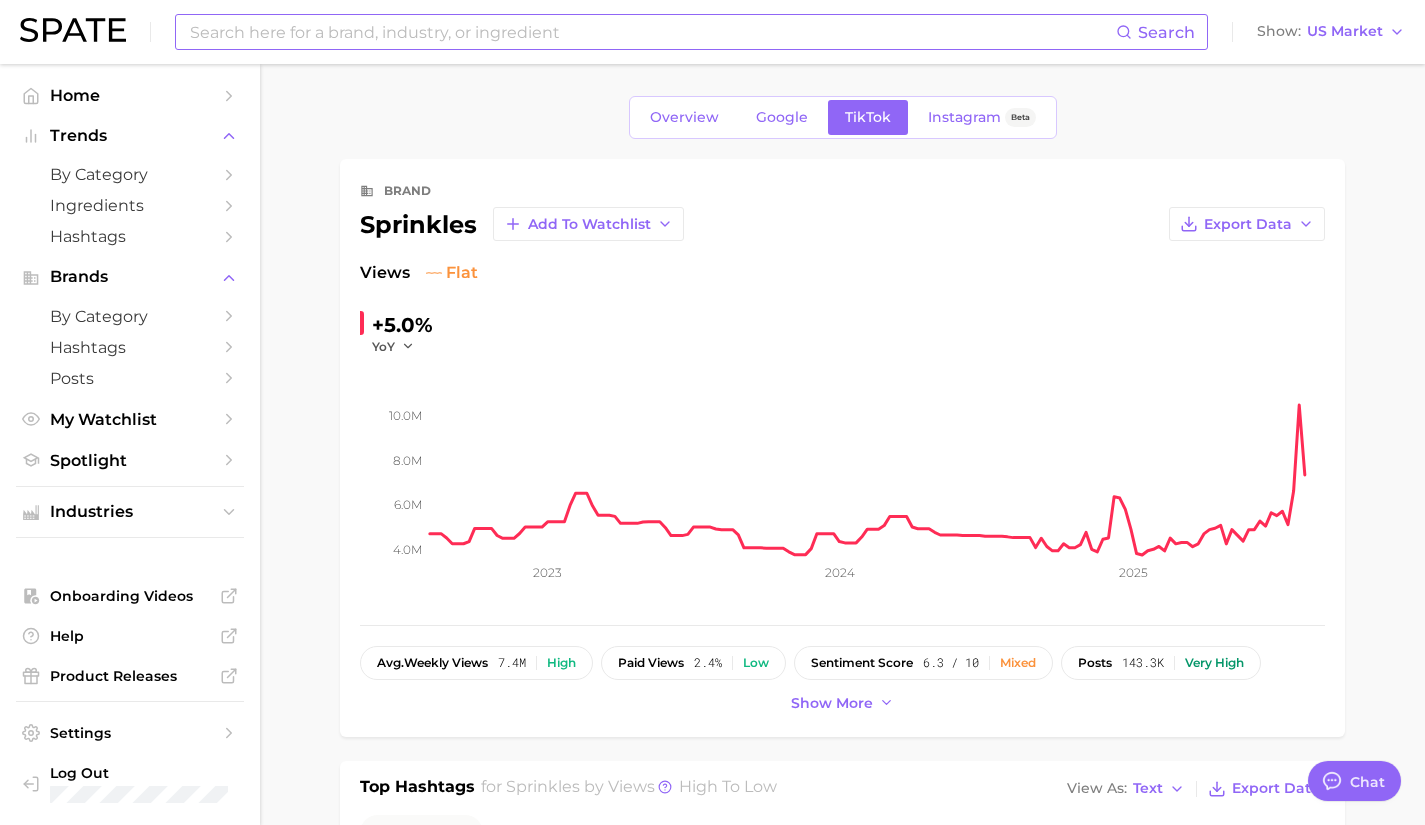 scroll, scrollTop: 0, scrollLeft: 0, axis: both 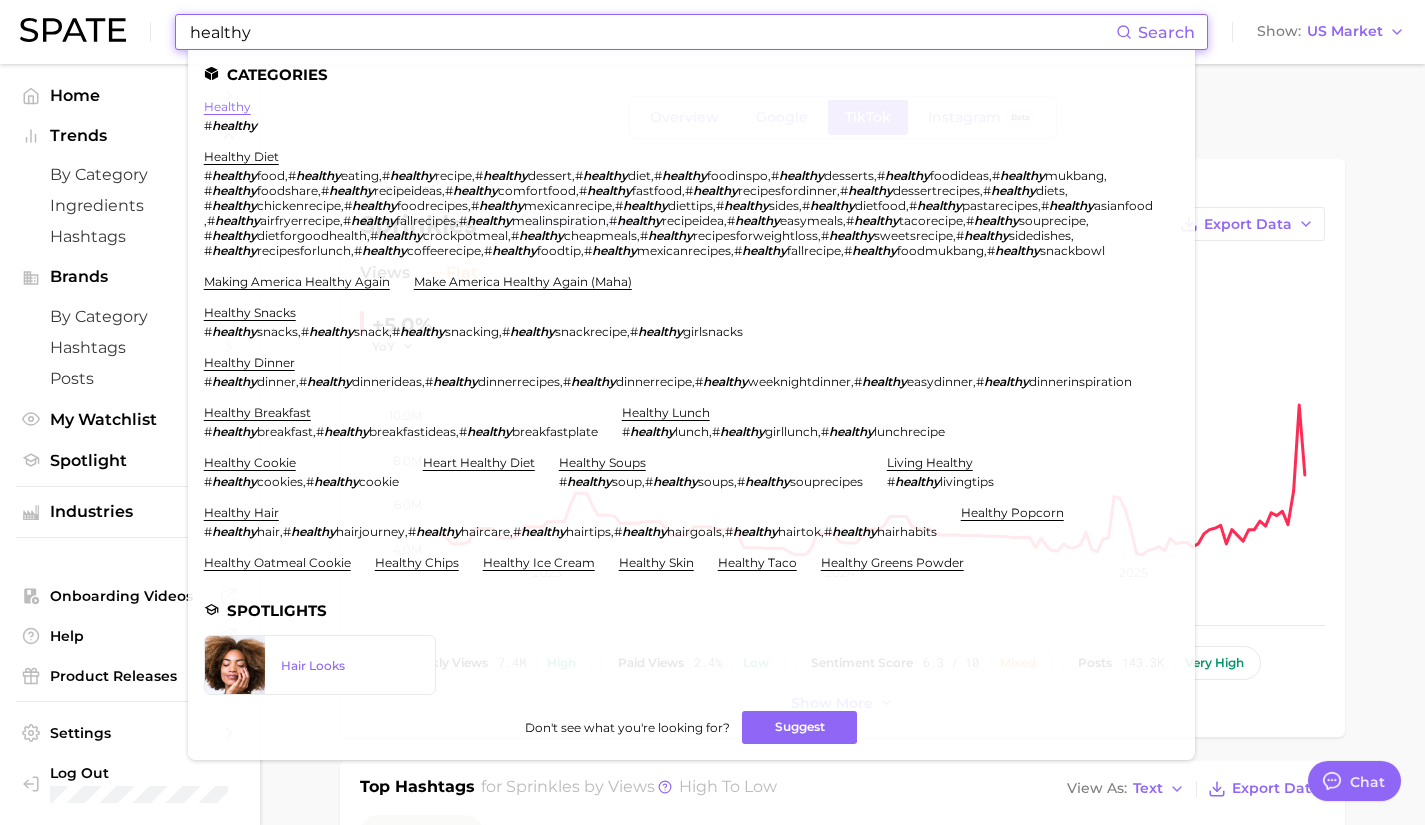 type on "healthy" 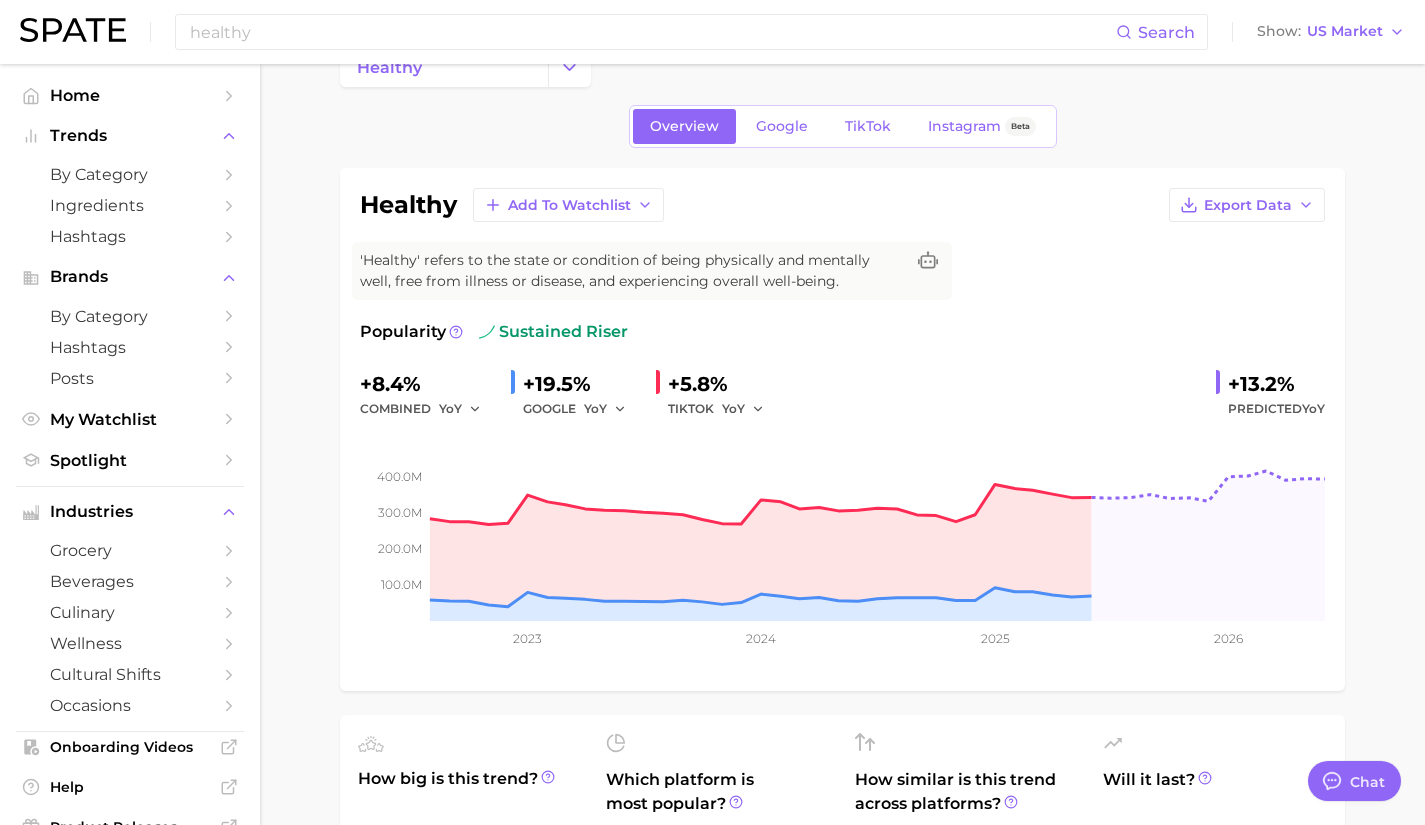 scroll, scrollTop: 47, scrollLeft: 0, axis: vertical 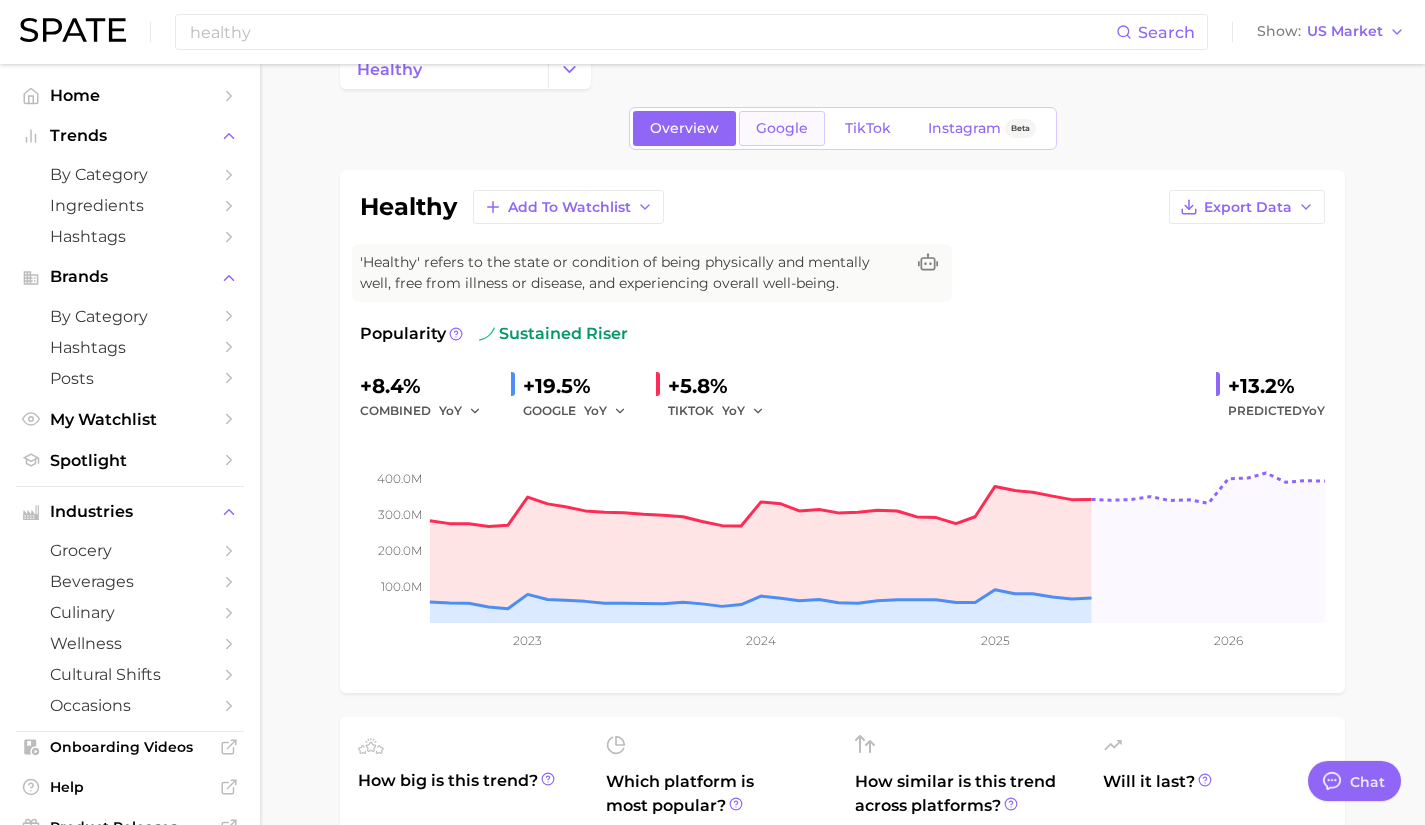 click on "Google" at bounding box center [782, 128] 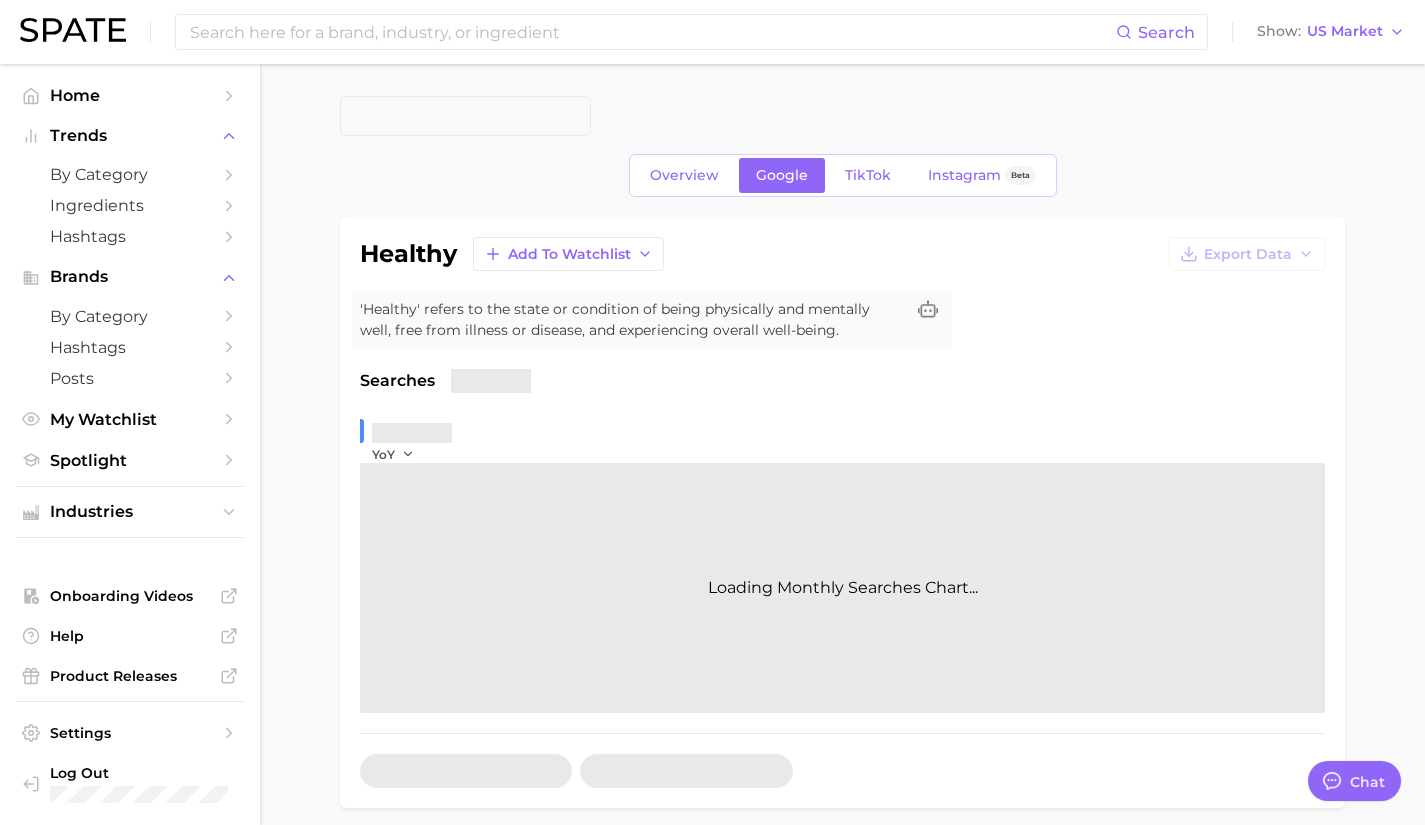 scroll, scrollTop: 95, scrollLeft: 0, axis: vertical 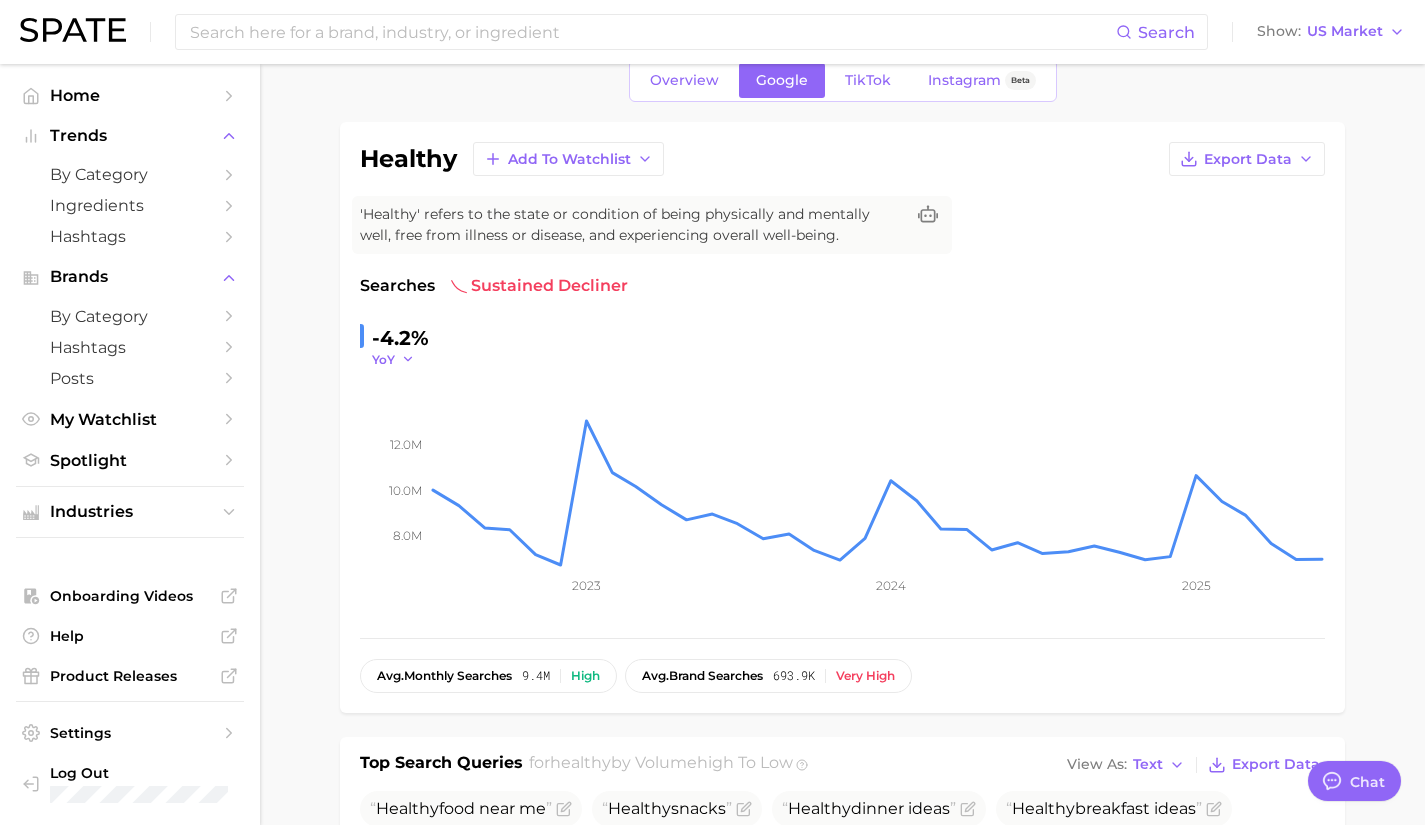click 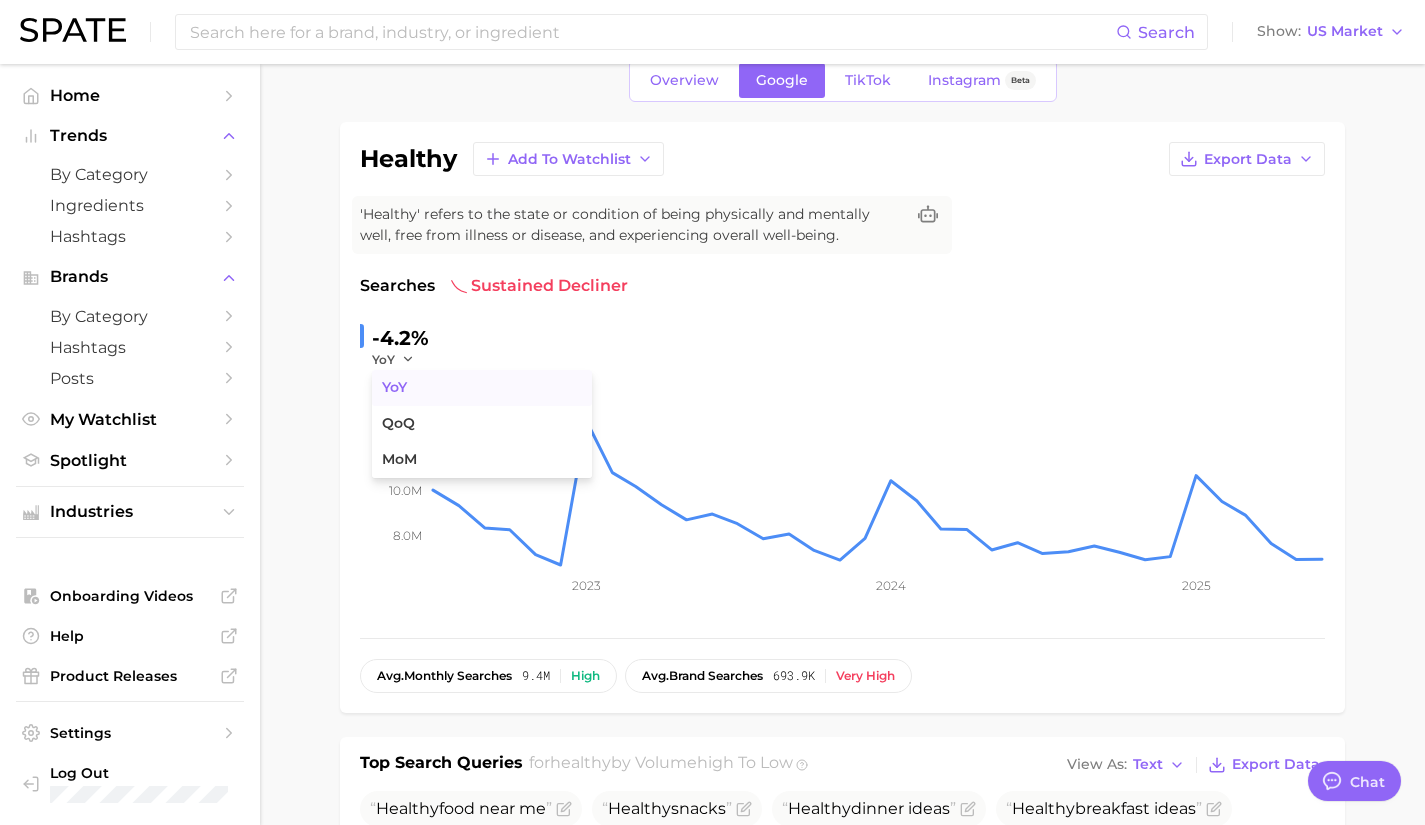 click on "YoY" at bounding box center [482, 388] 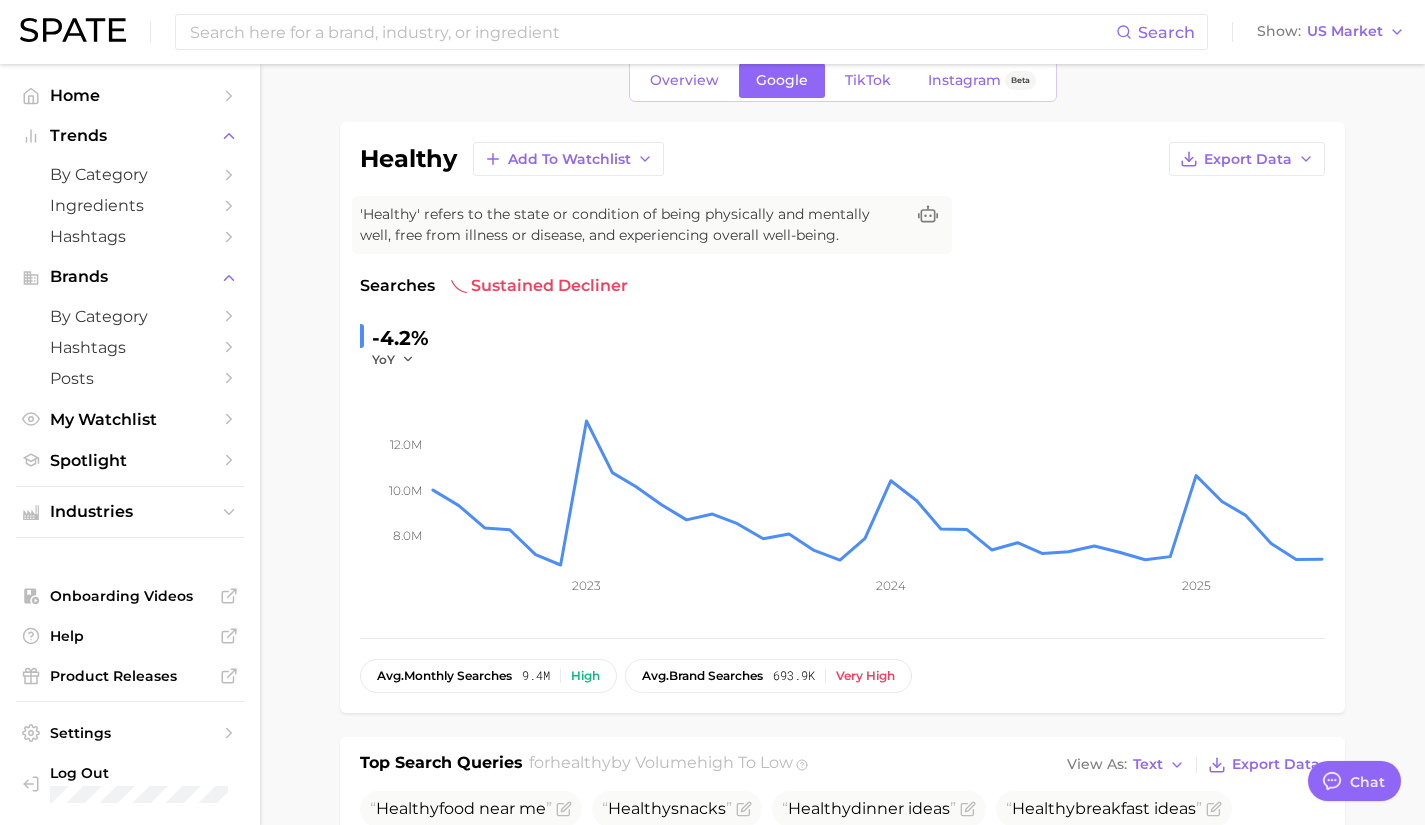 click on "-4.2%" at bounding box center (400, 338) 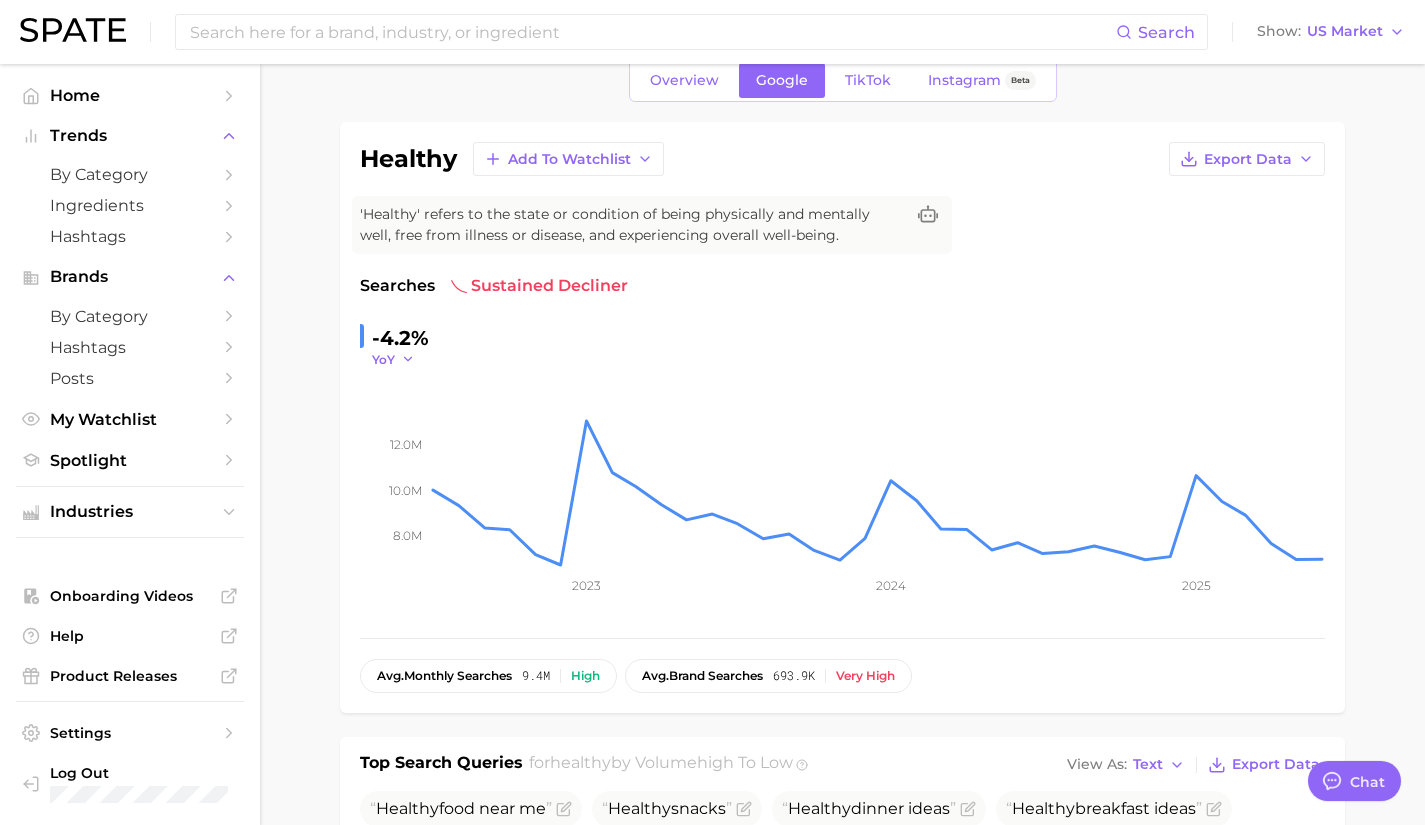 click 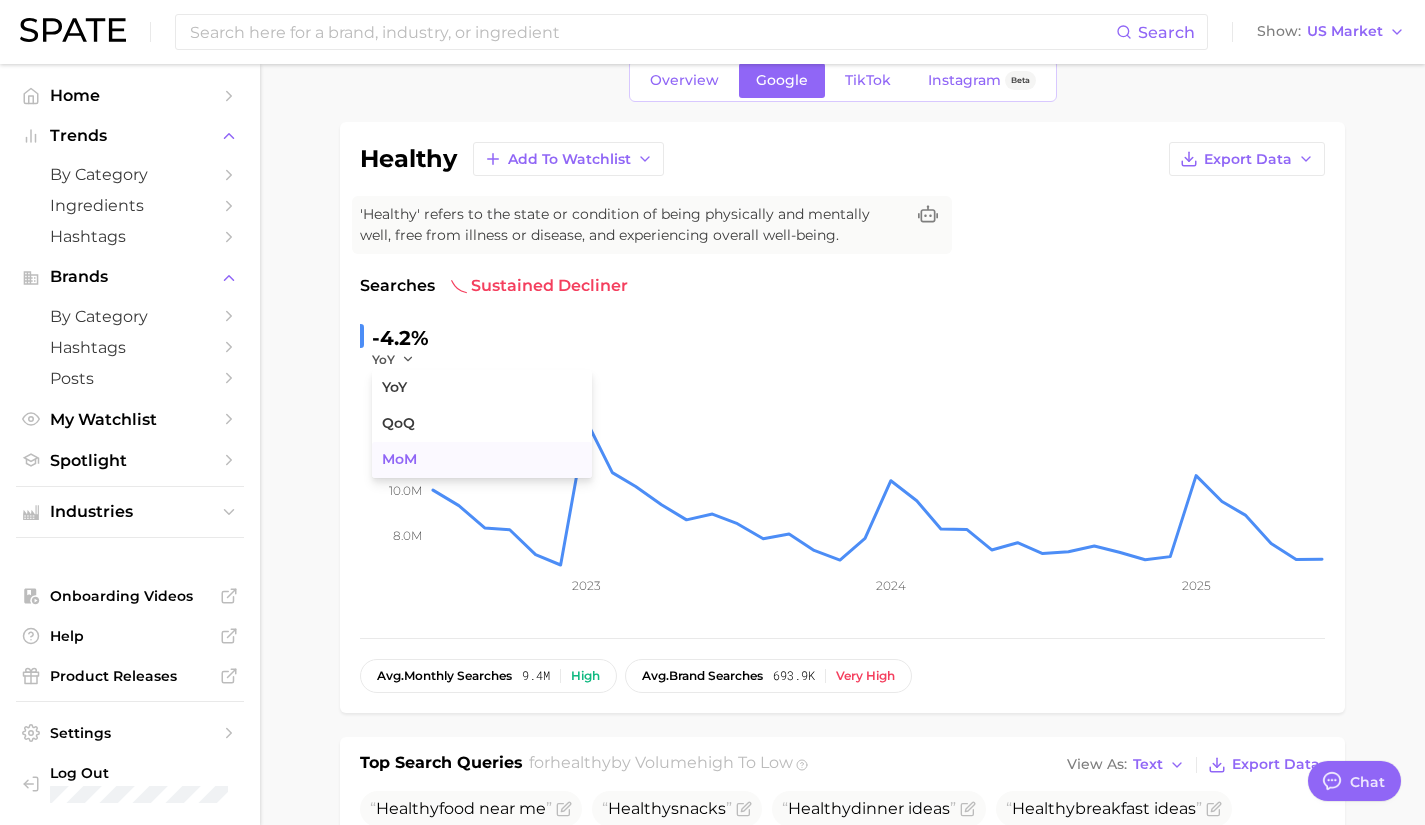 click on "MoM" at bounding box center [482, 460] 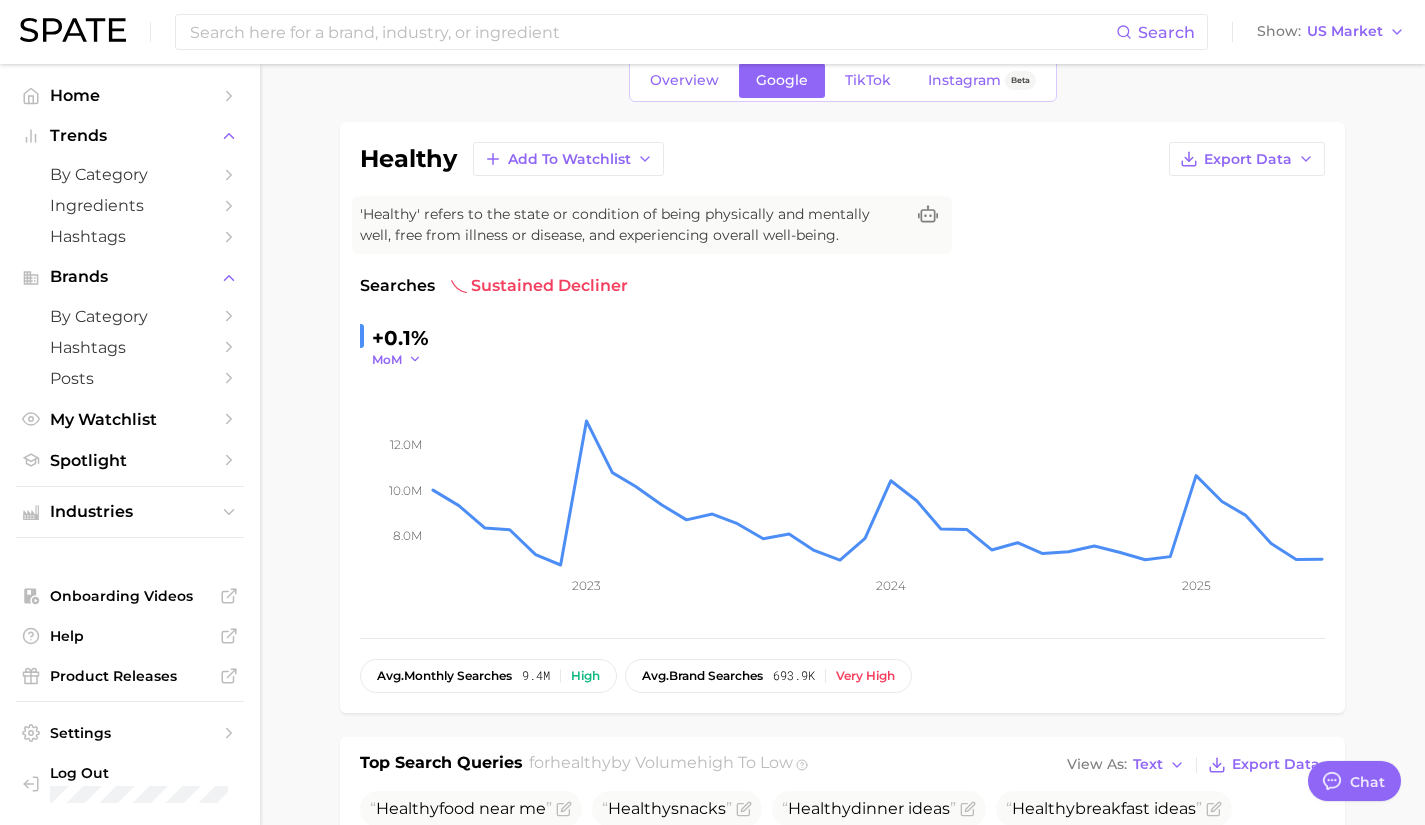 click on "MoM" at bounding box center [397, 359] 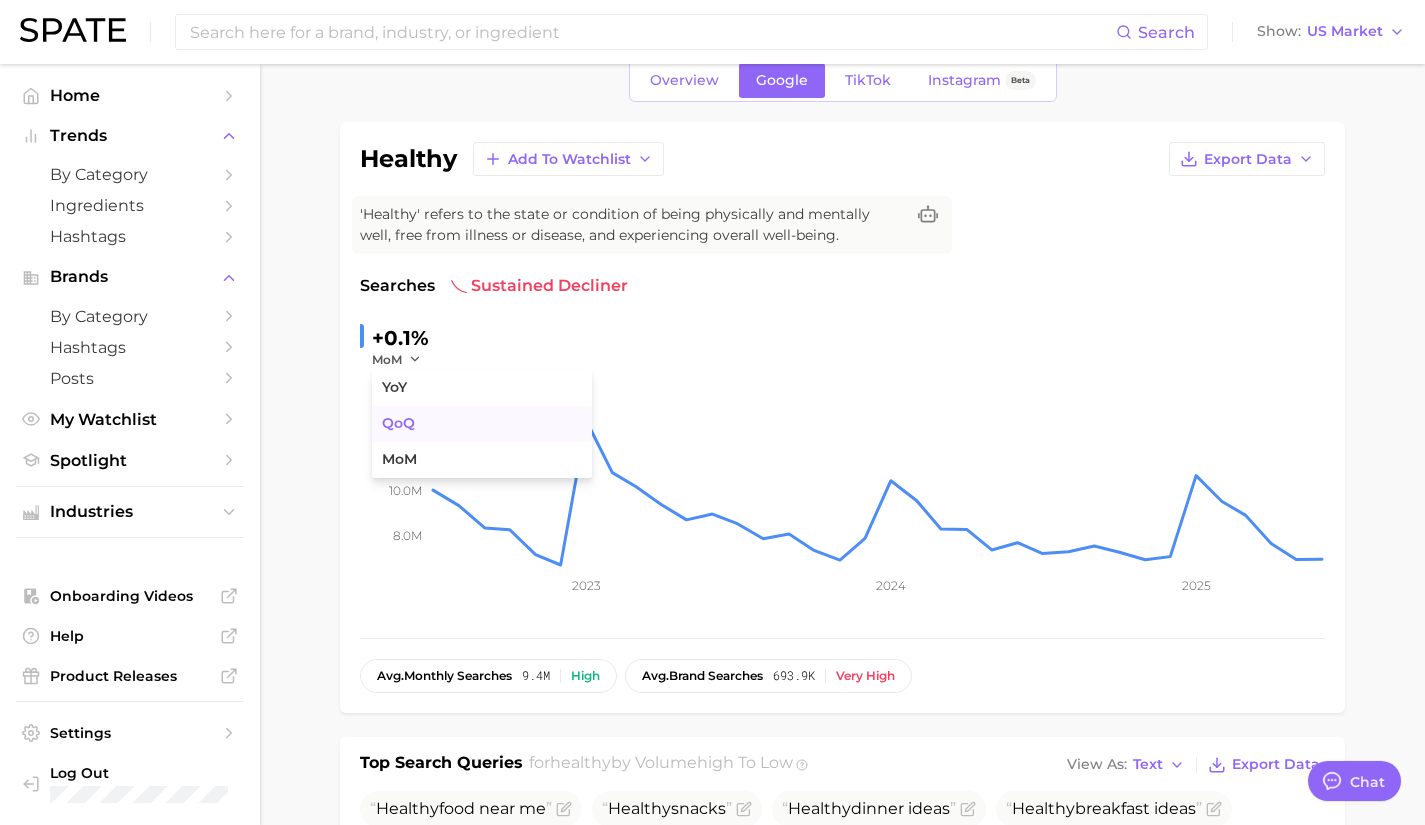 click on "QoQ" at bounding box center [482, 424] 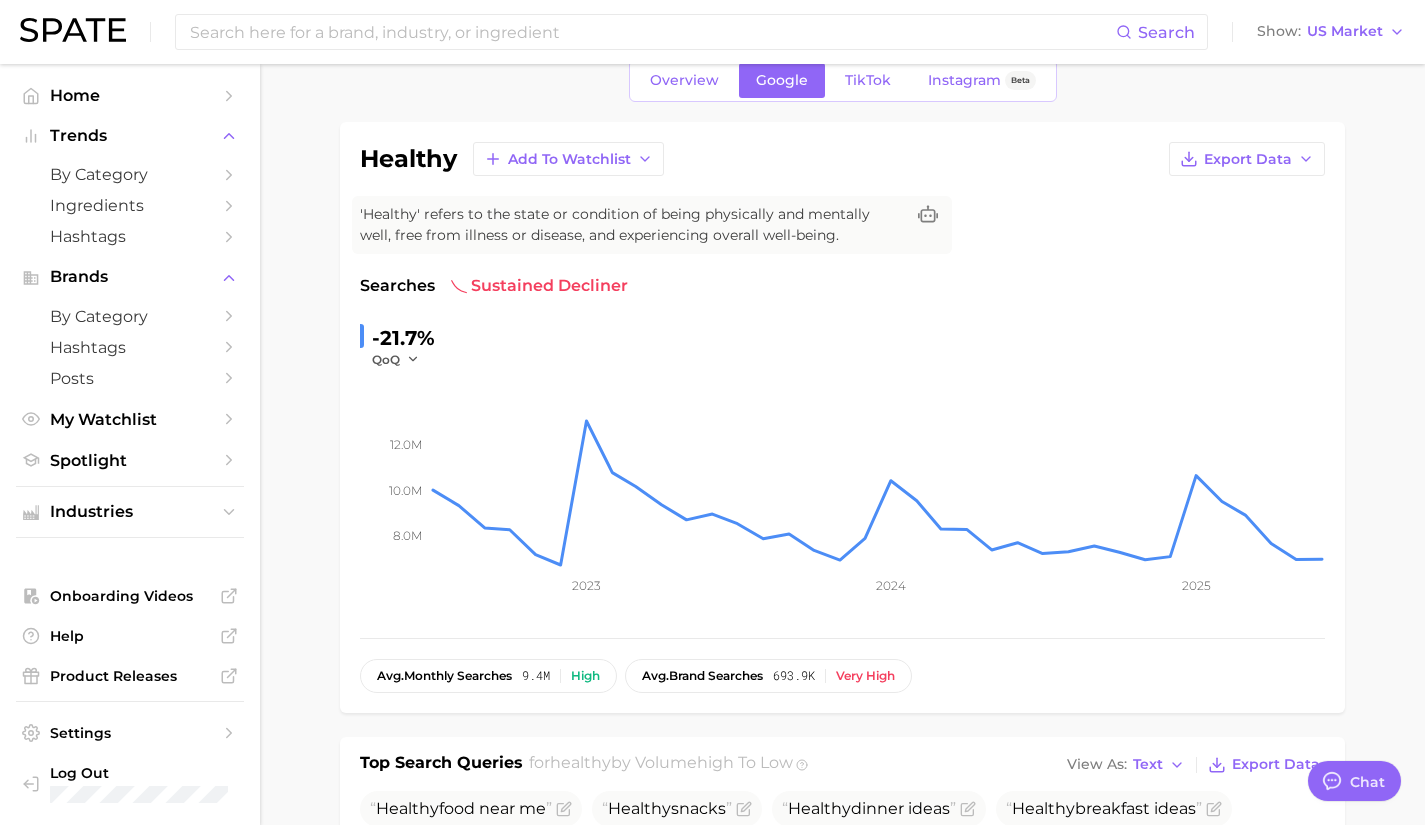 click 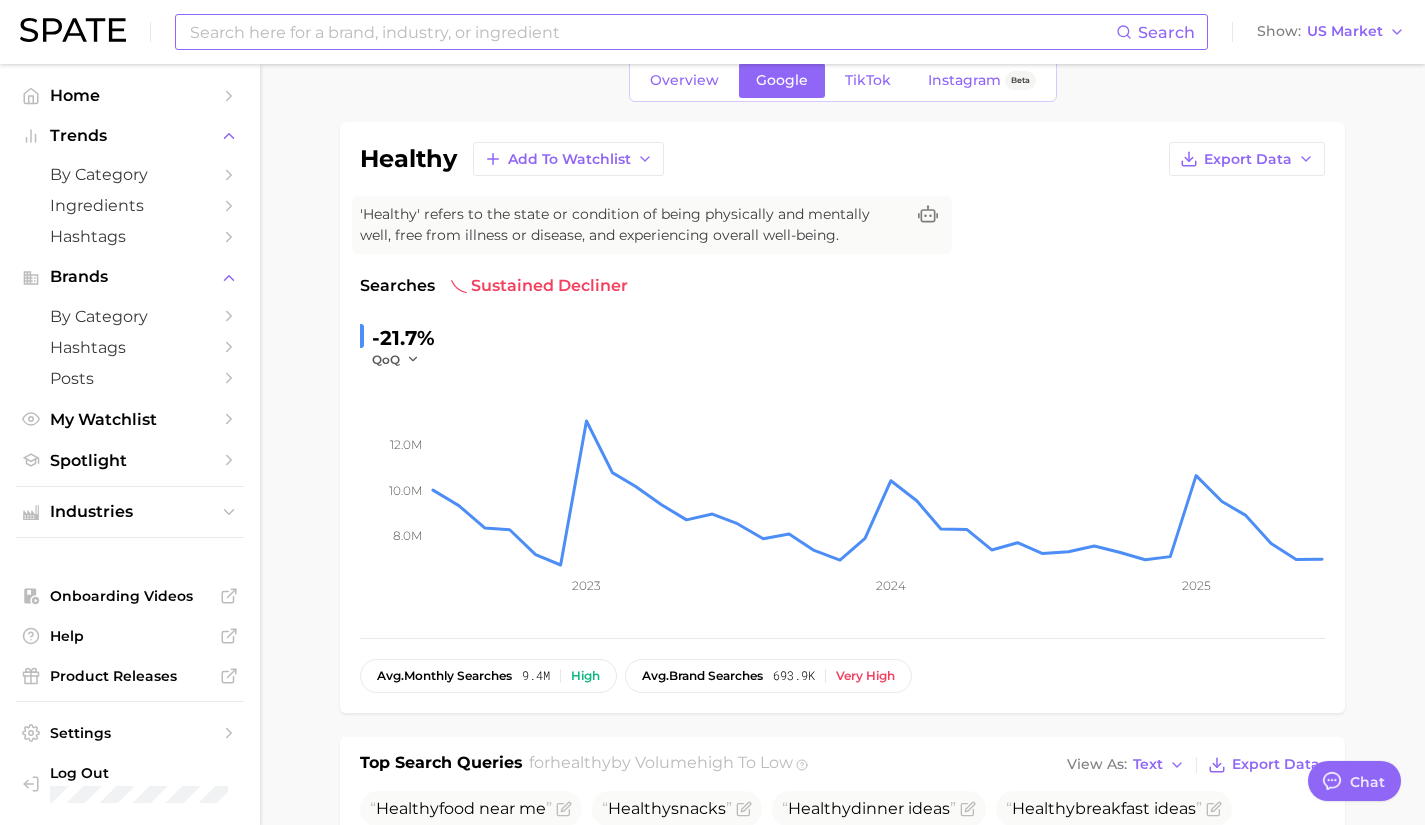 click at bounding box center (652, 32) 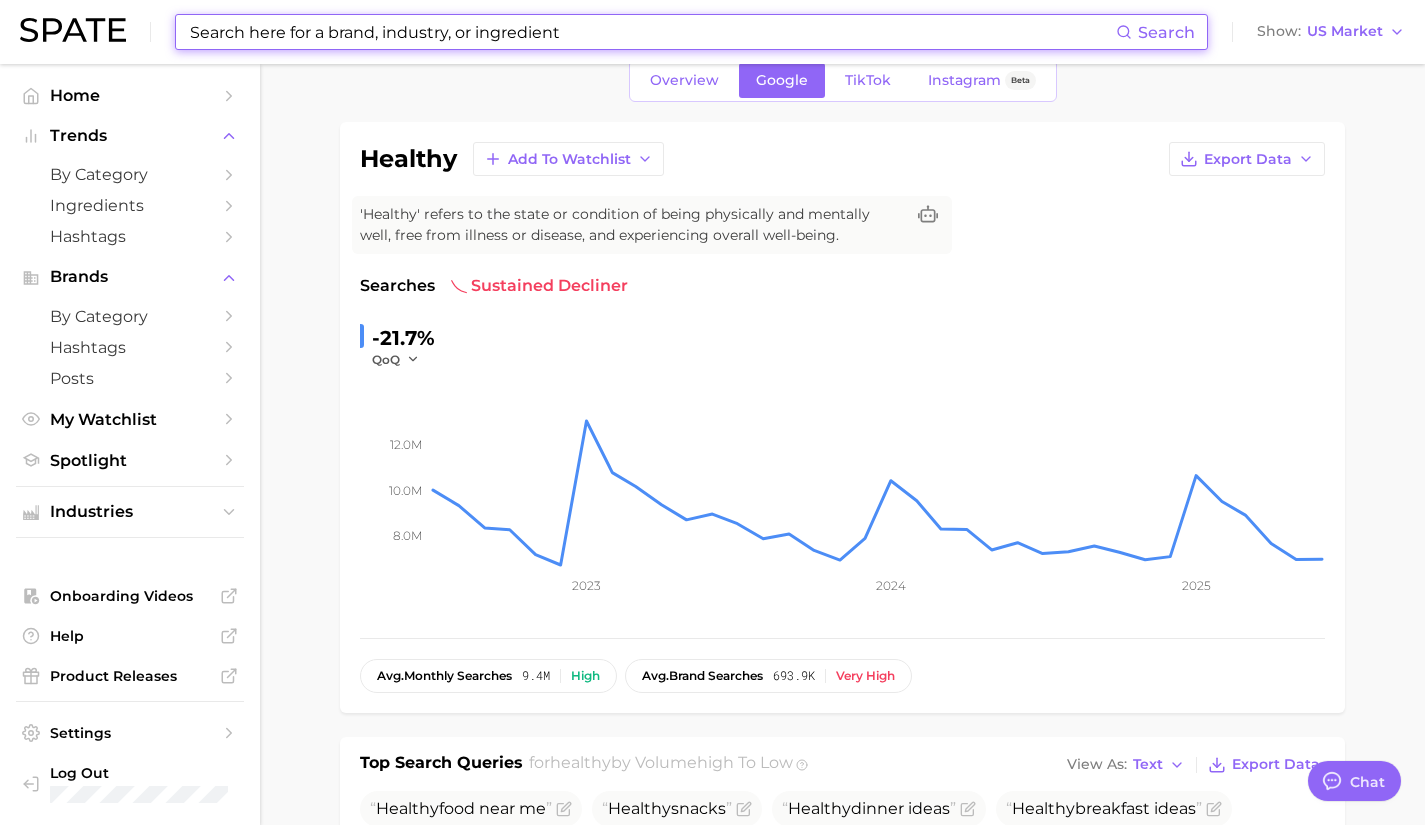 type on "j" 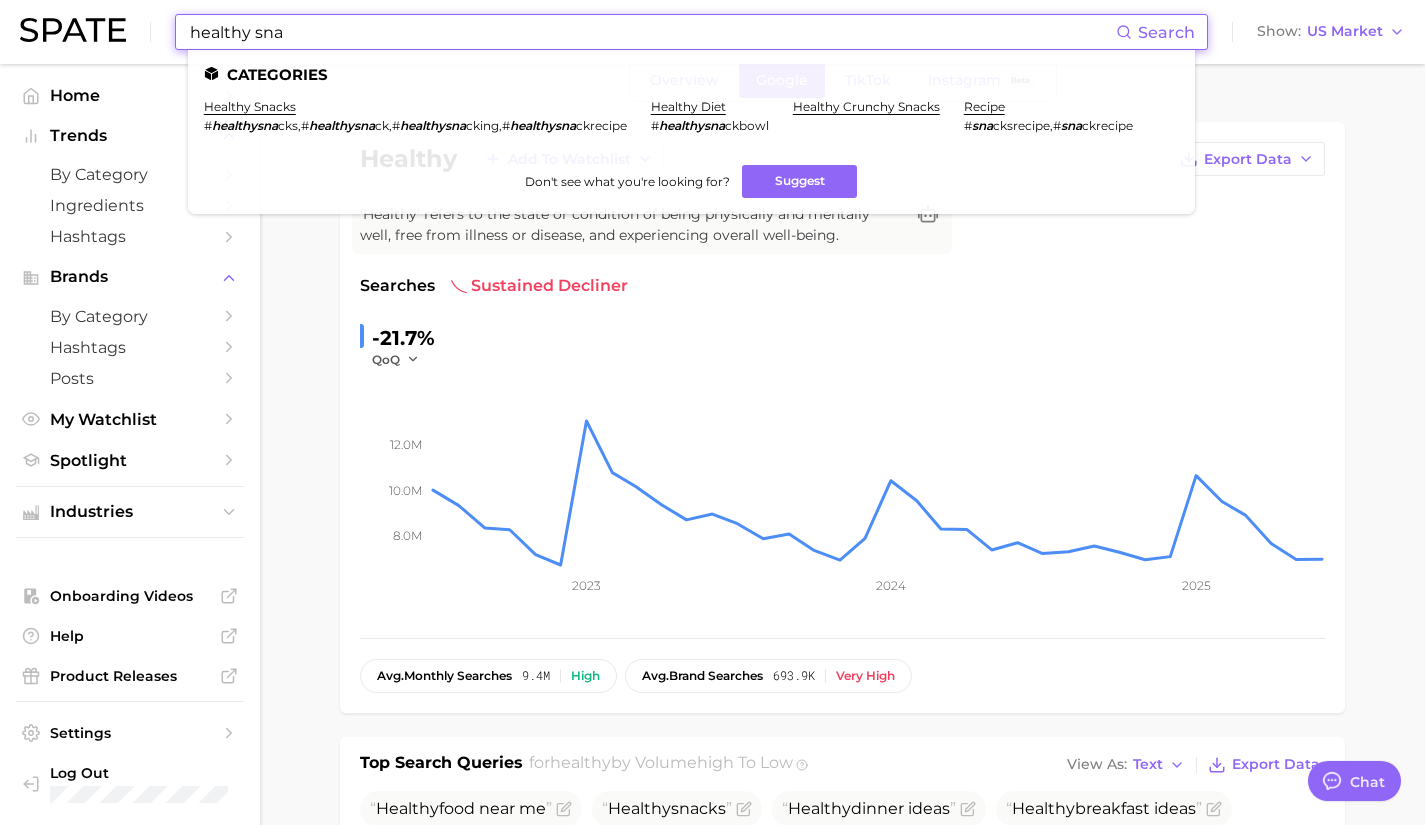 type on "healthy sna" 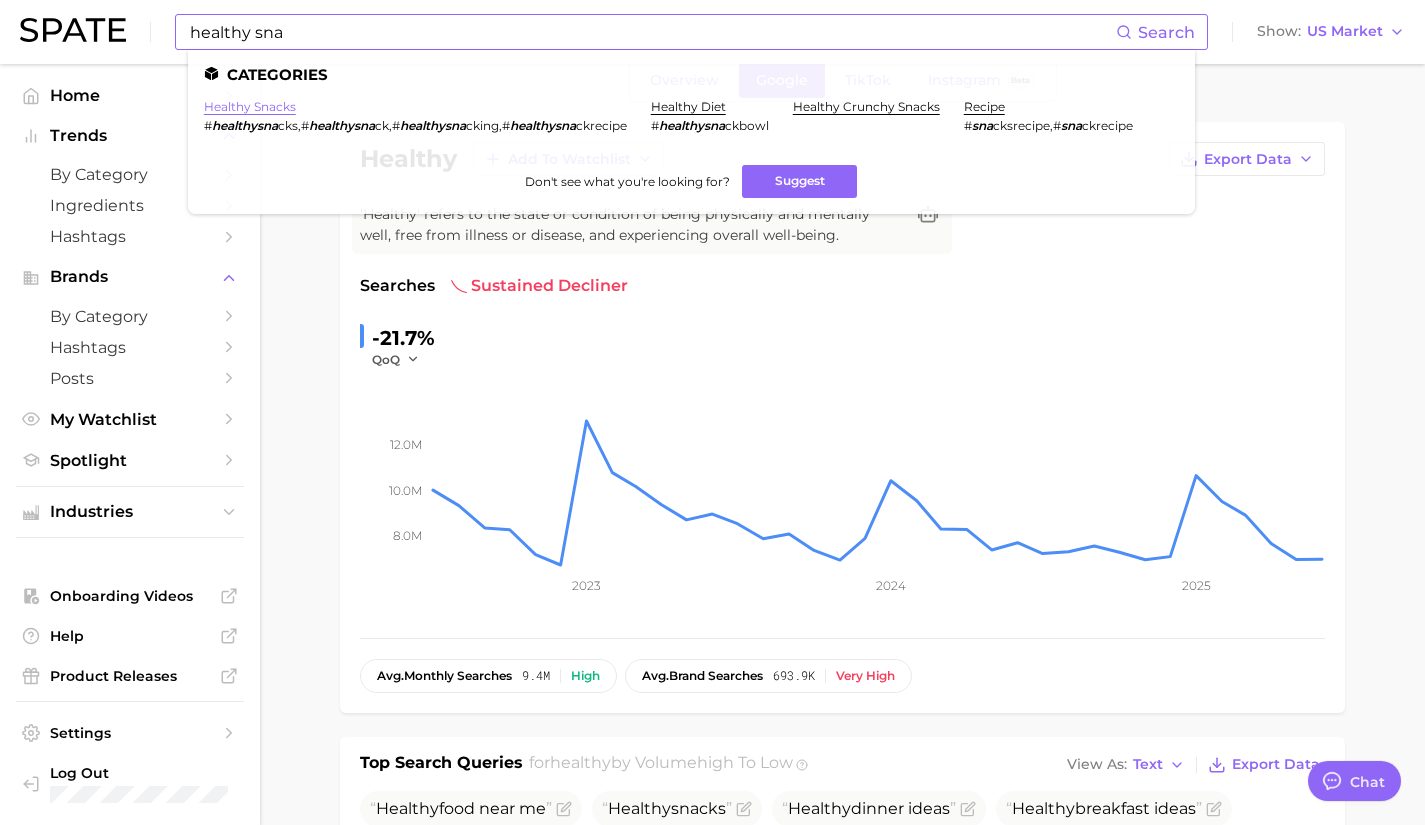 click on "healthy snacks" at bounding box center [250, 106] 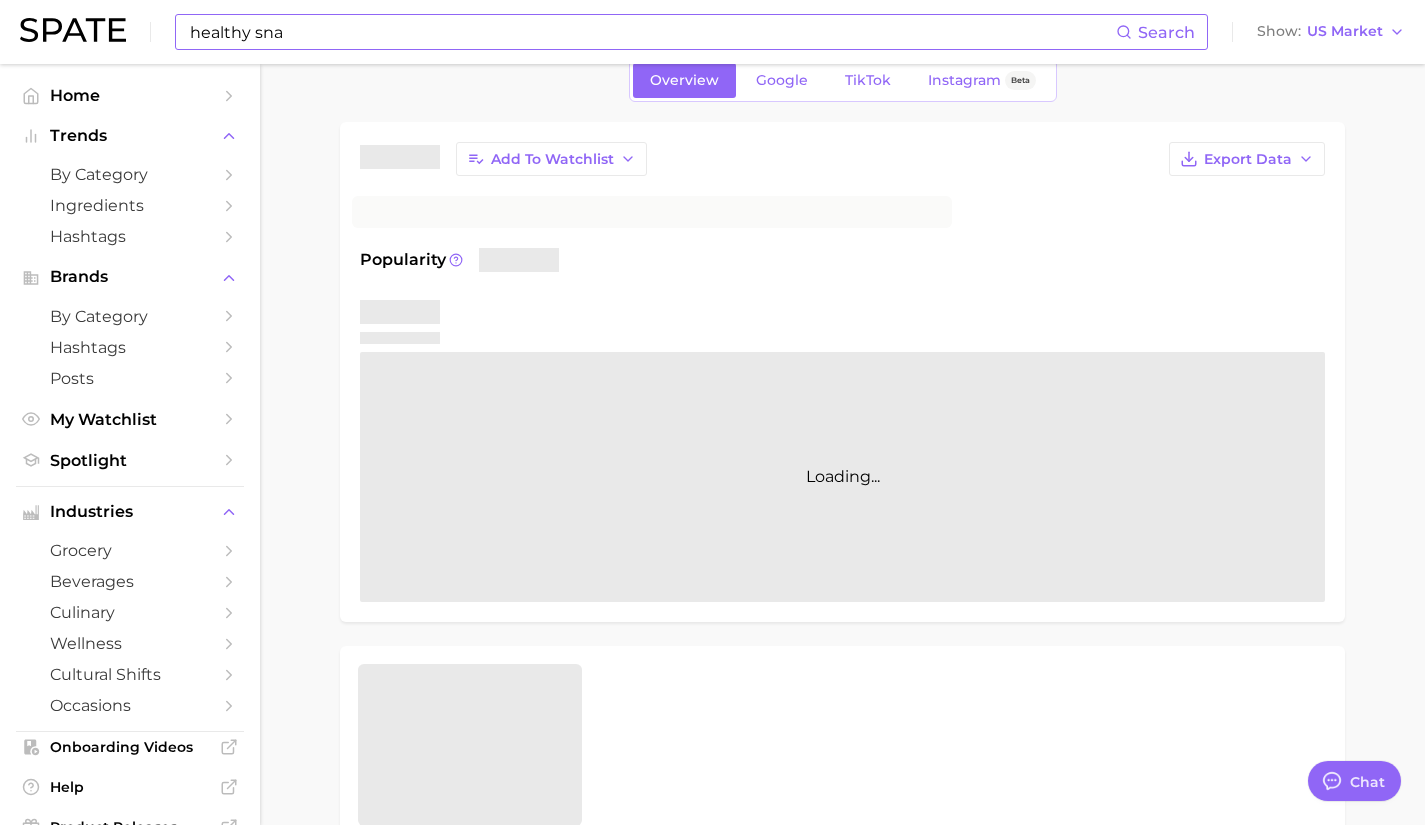 scroll, scrollTop: 0, scrollLeft: 0, axis: both 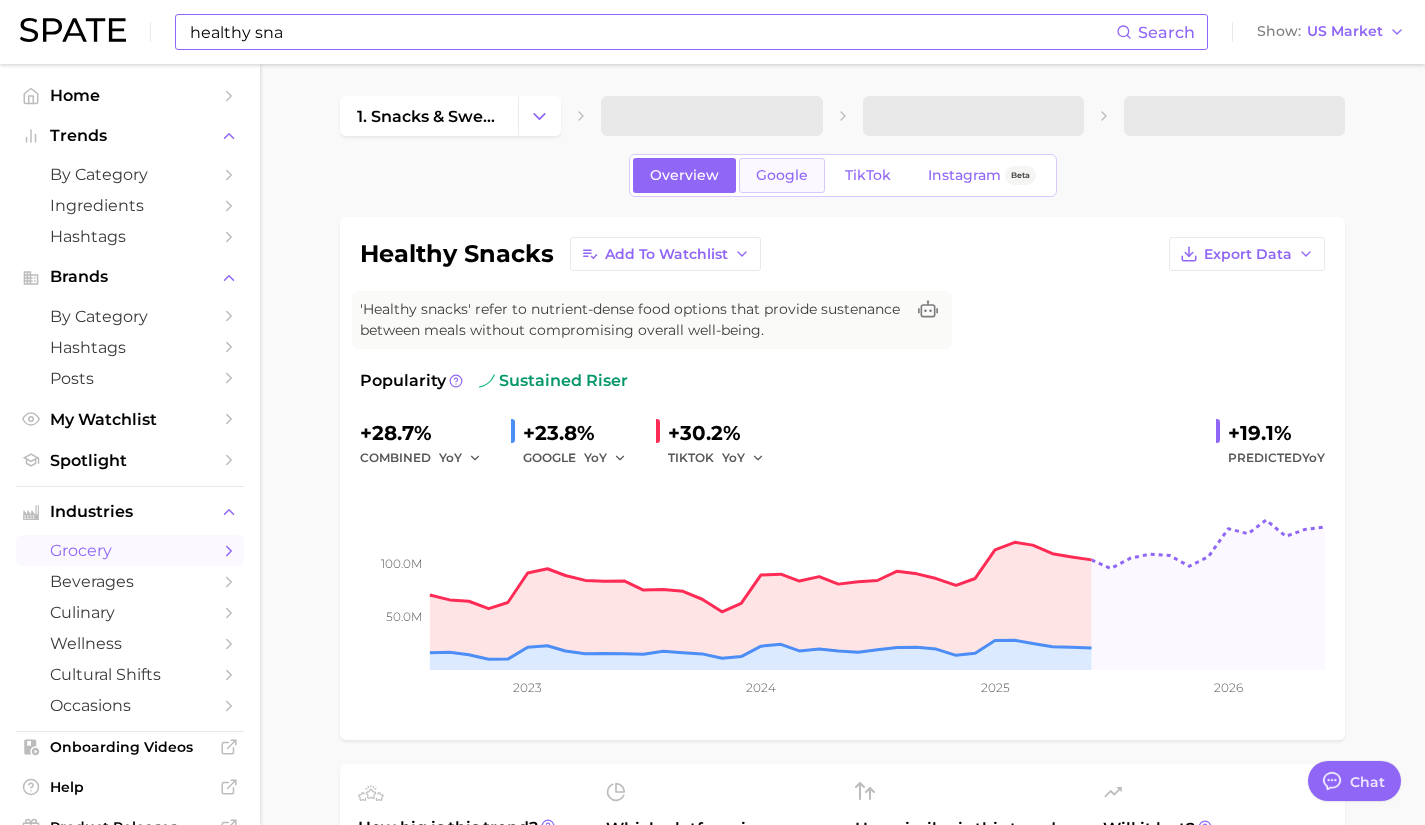 click on "Google" at bounding box center (782, 175) 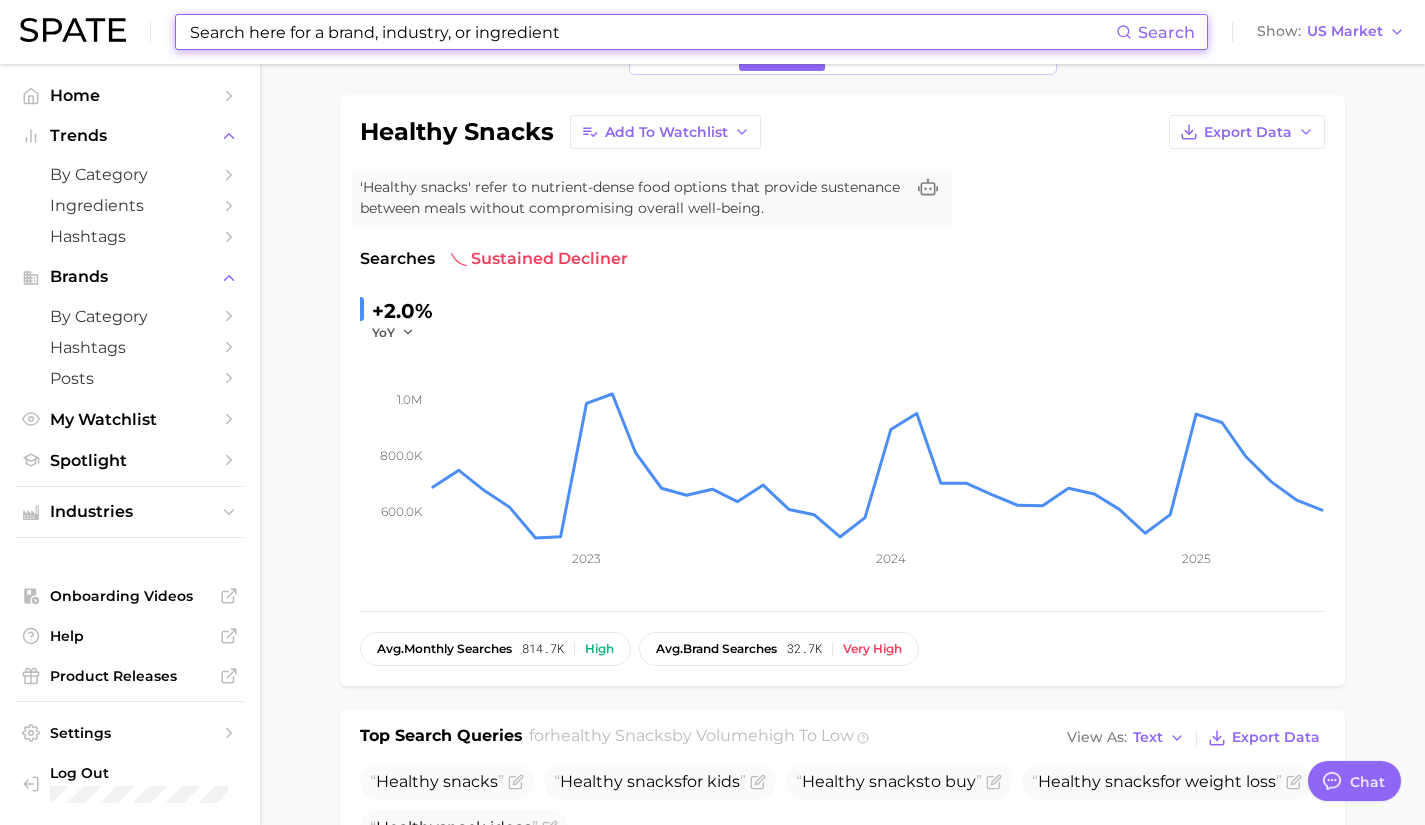 scroll, scrollTop: 121, scrollLeft: 0, axis: vertical 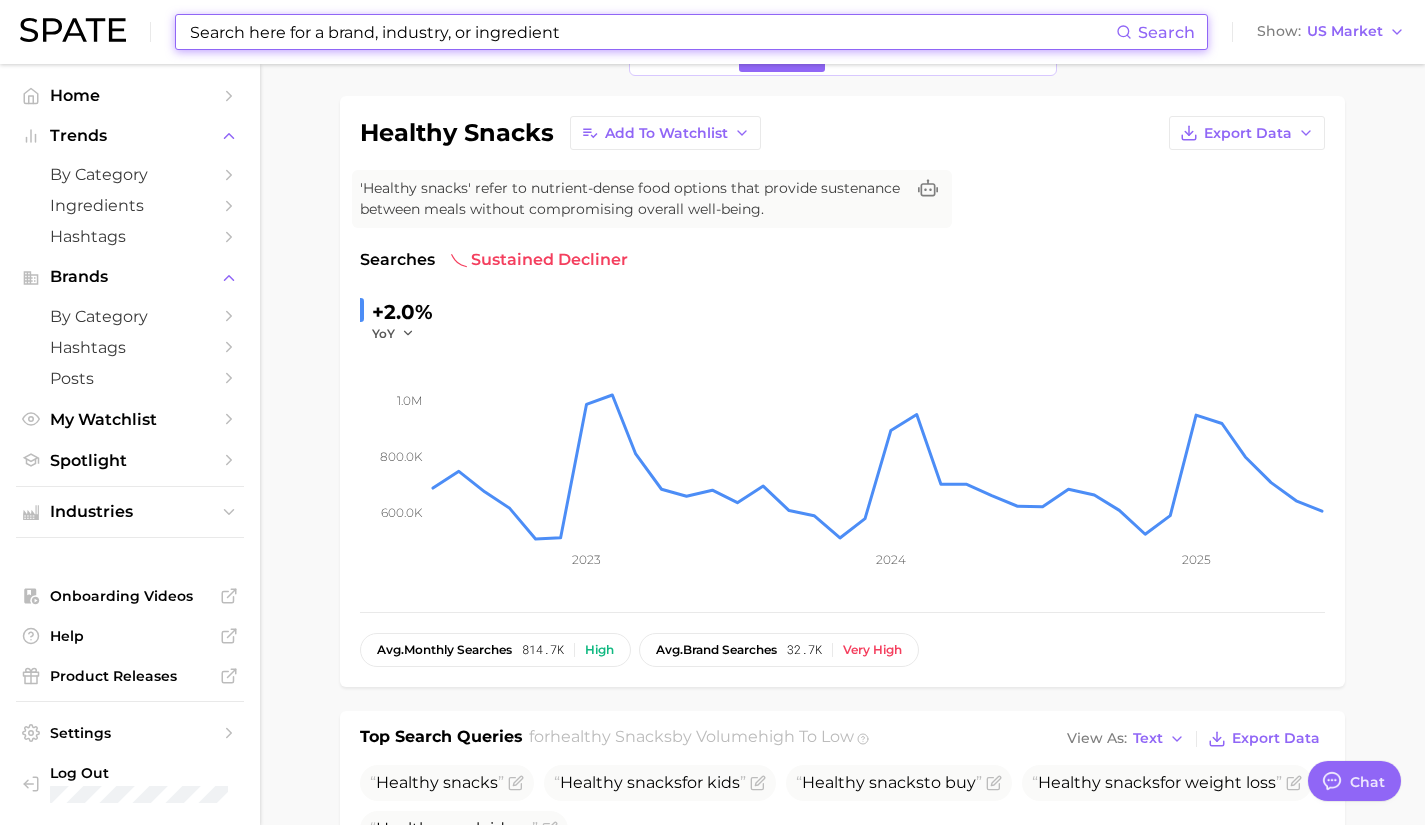 click on "+2.0%" at bounding box center [402, 312] 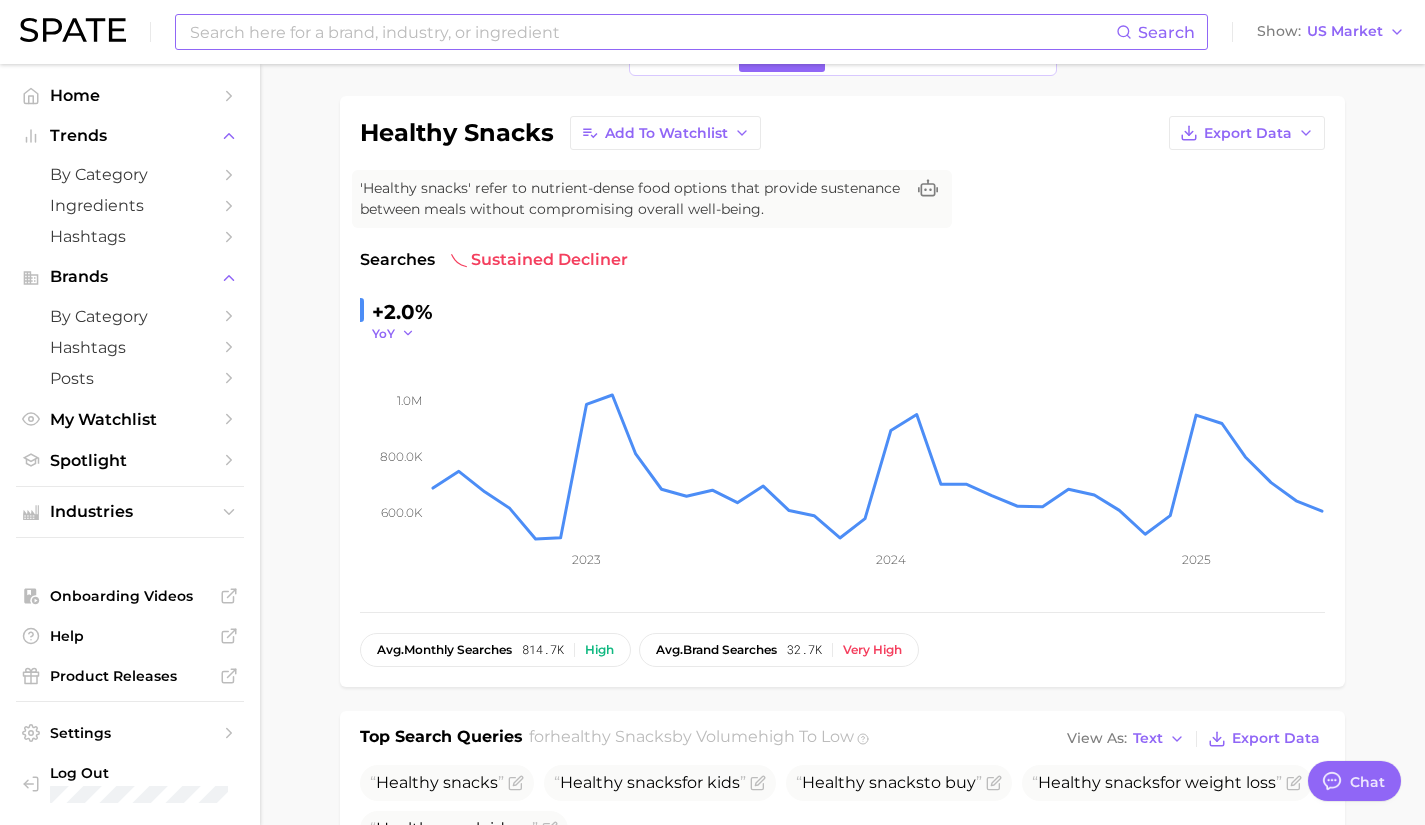 click on "YoY" at bounding box center [393, 333] 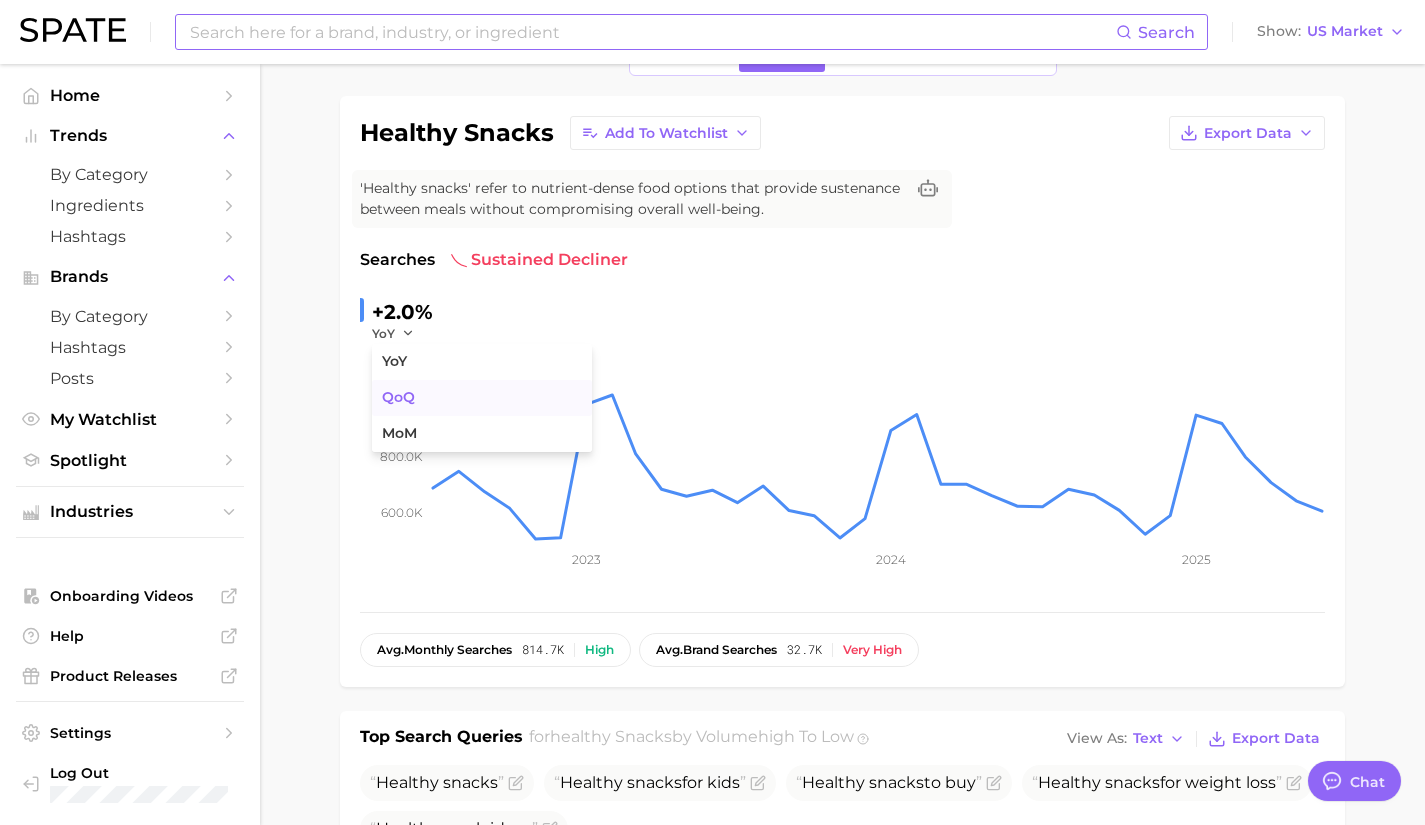 click on "QoQ" at bounding box center [482, 398] 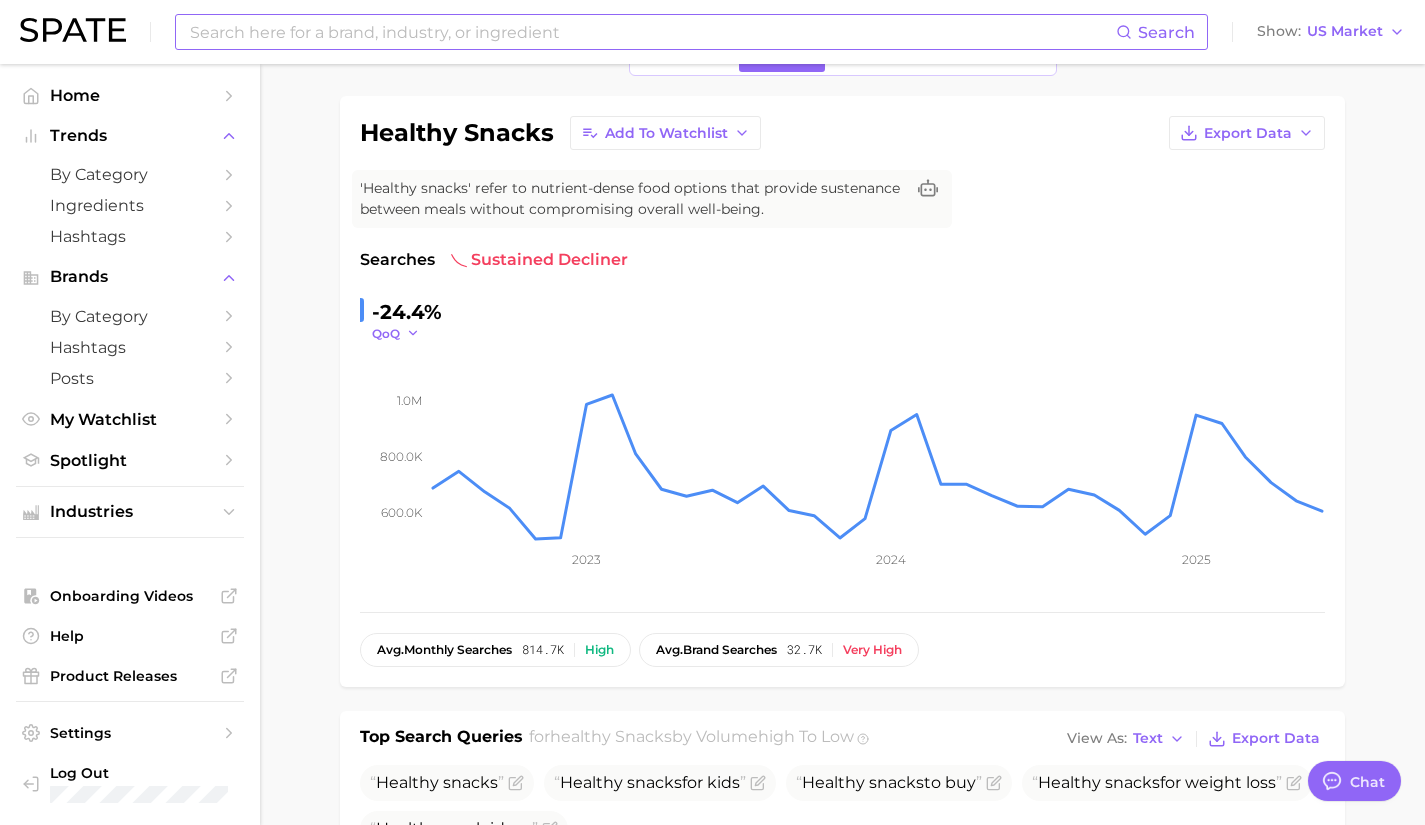click on "QoQ" at bounding box center [386, 333] 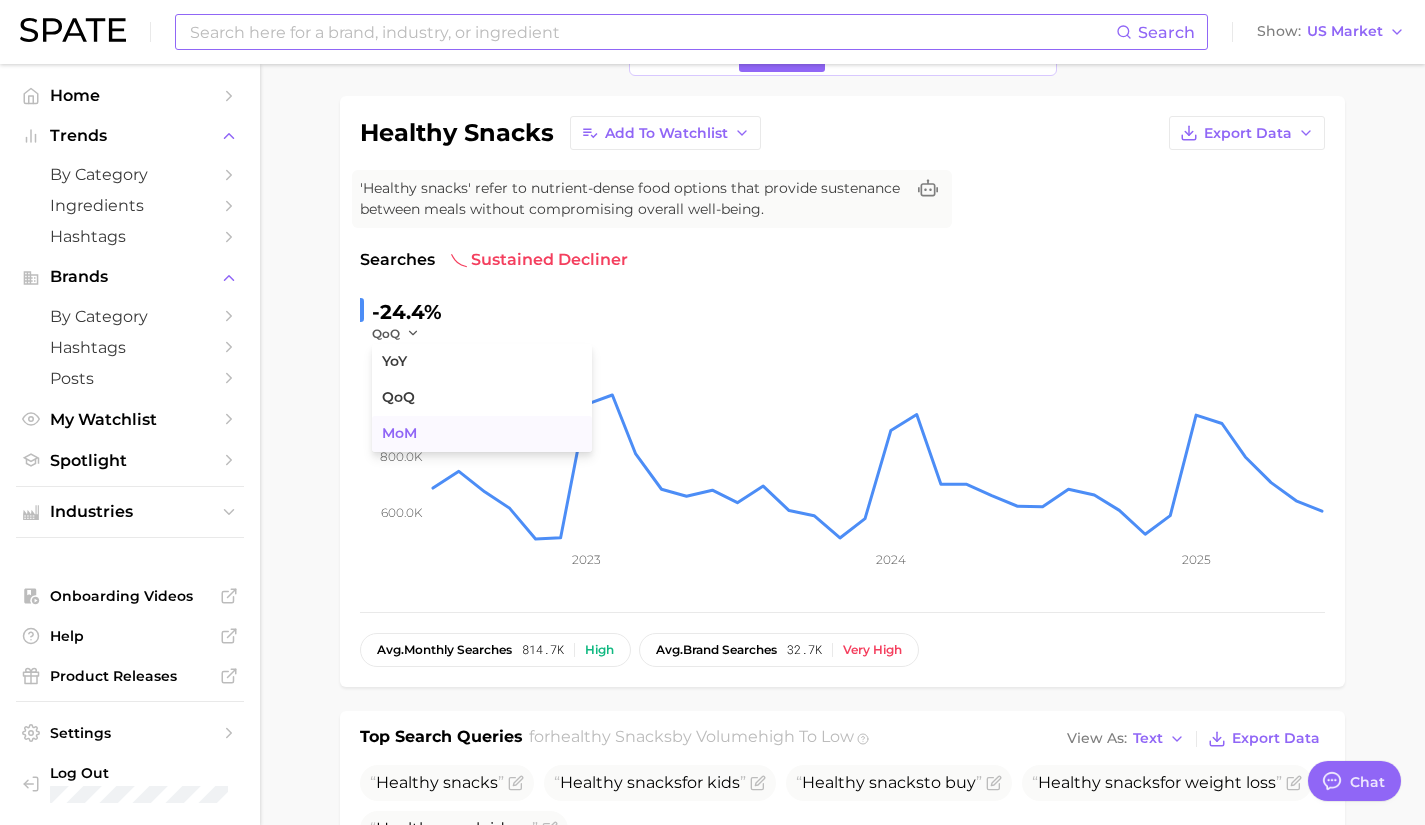 click on "MoM" at bounding box center (399, 433) 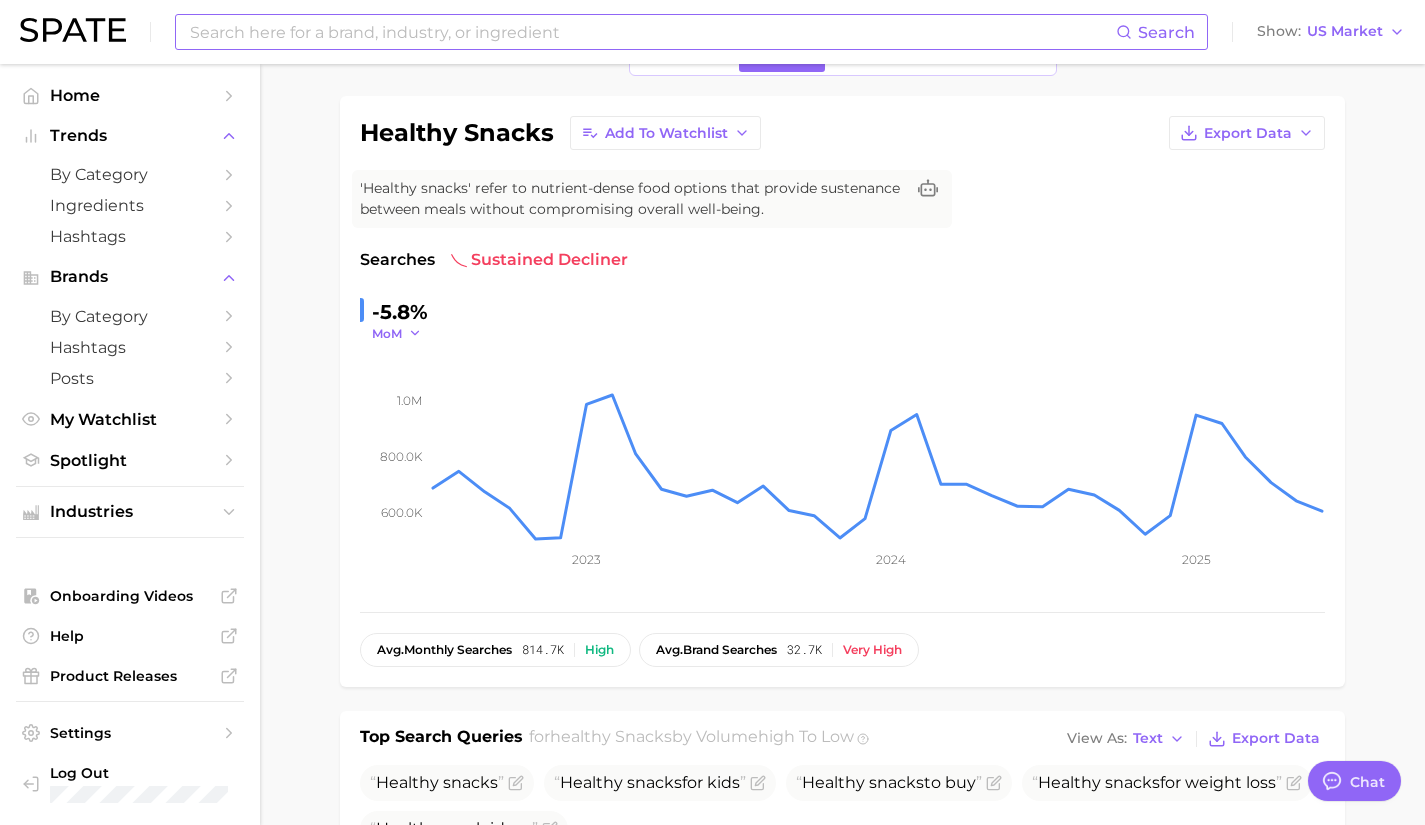 click on "MoM" at bounding box center (397, 333) 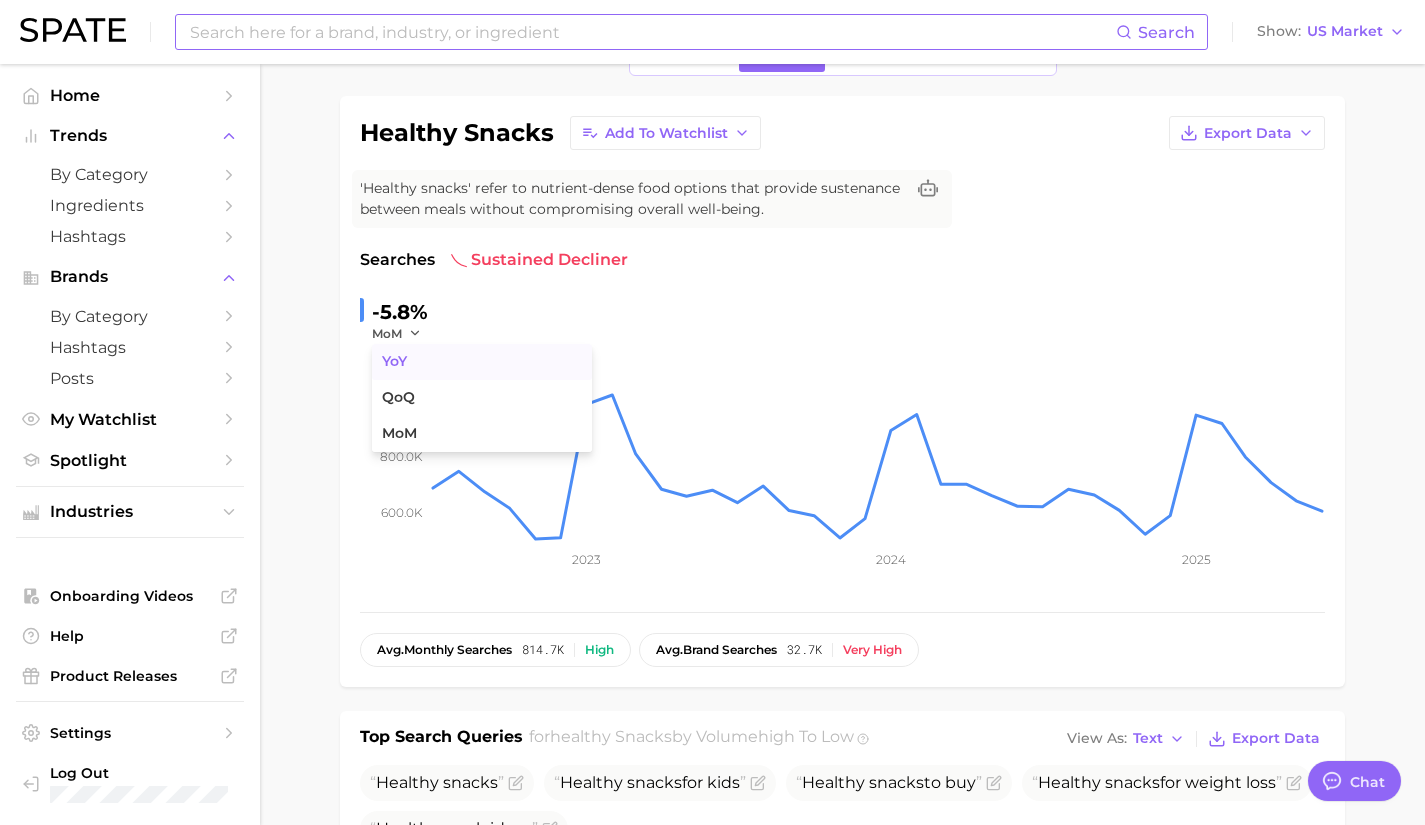 click on "YoY" at bounding box center (482, 362) 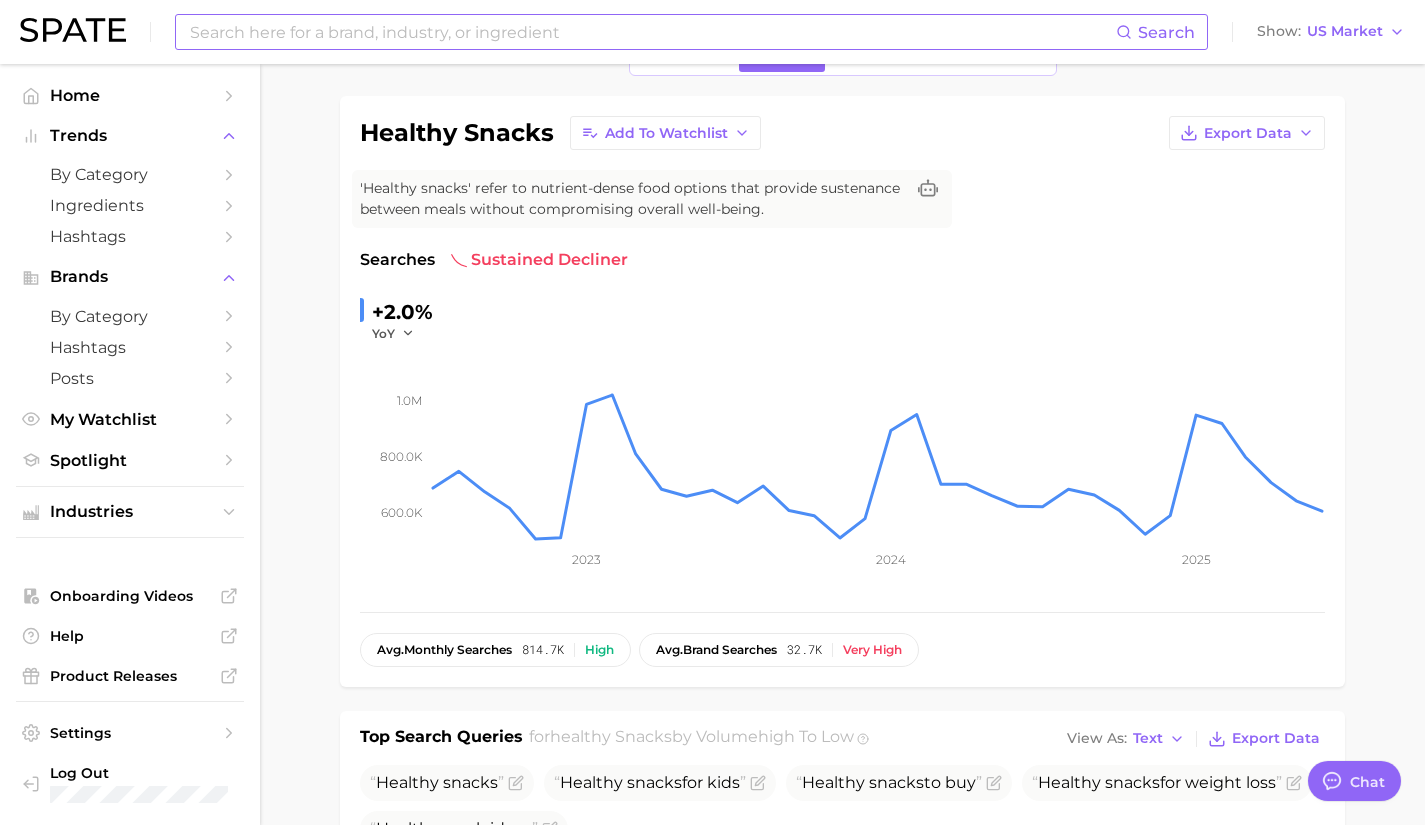 scroll, scrollTop: 0, scrollLeft: 0, axis: both 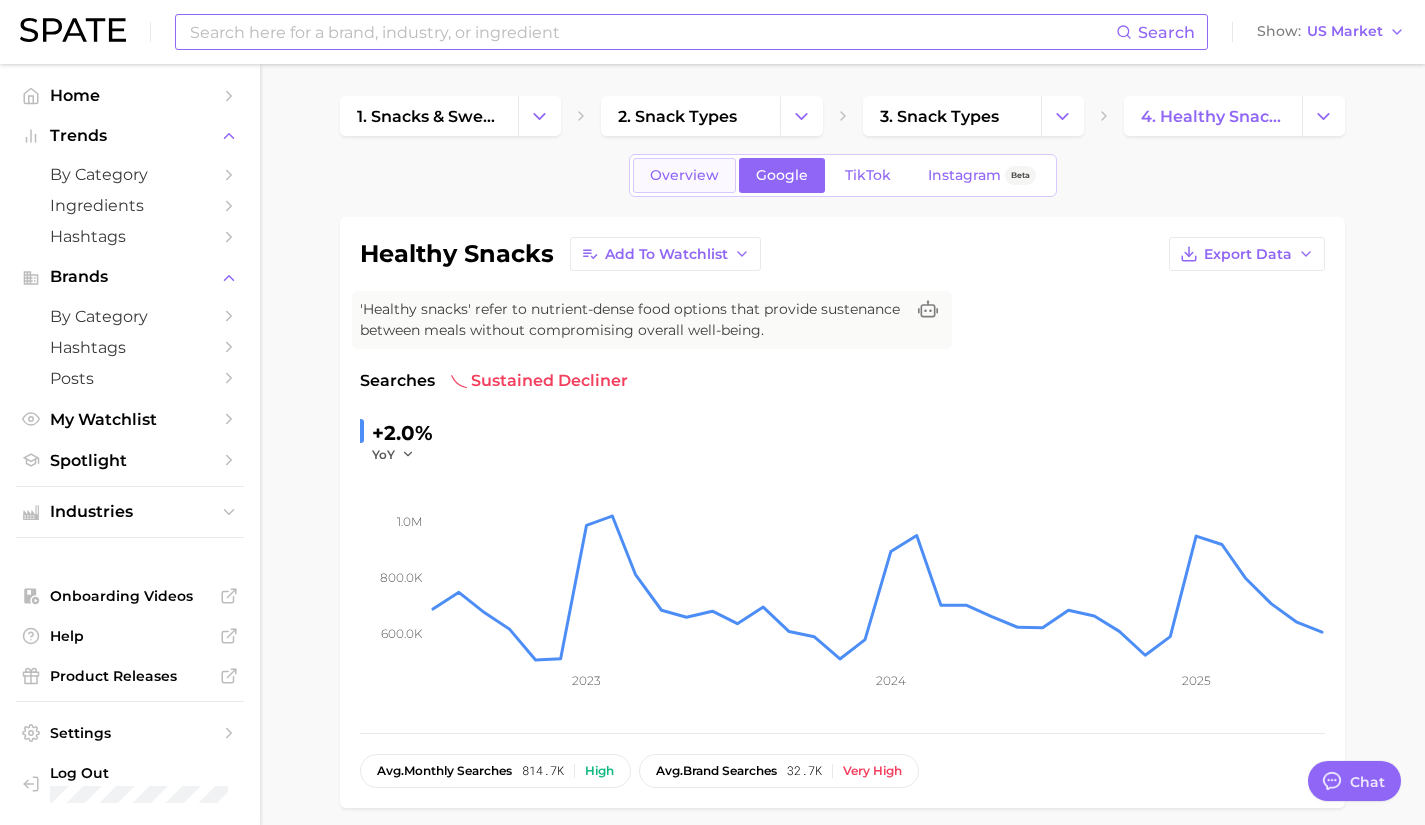 click on "Overview" at bounding box center [684, 175] 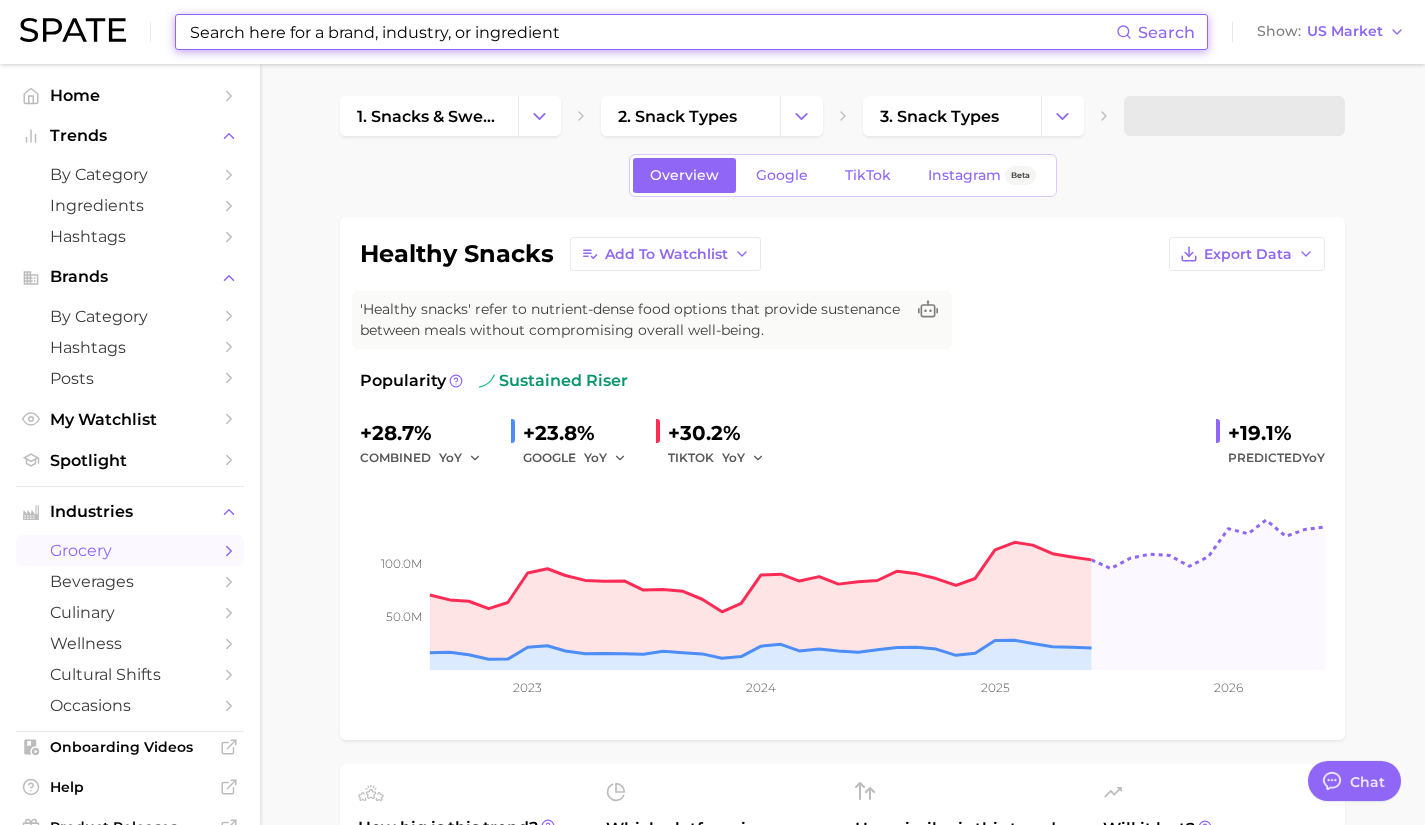 scroll, scrollTop: 75, scrollLeft: 0, axis: vertical 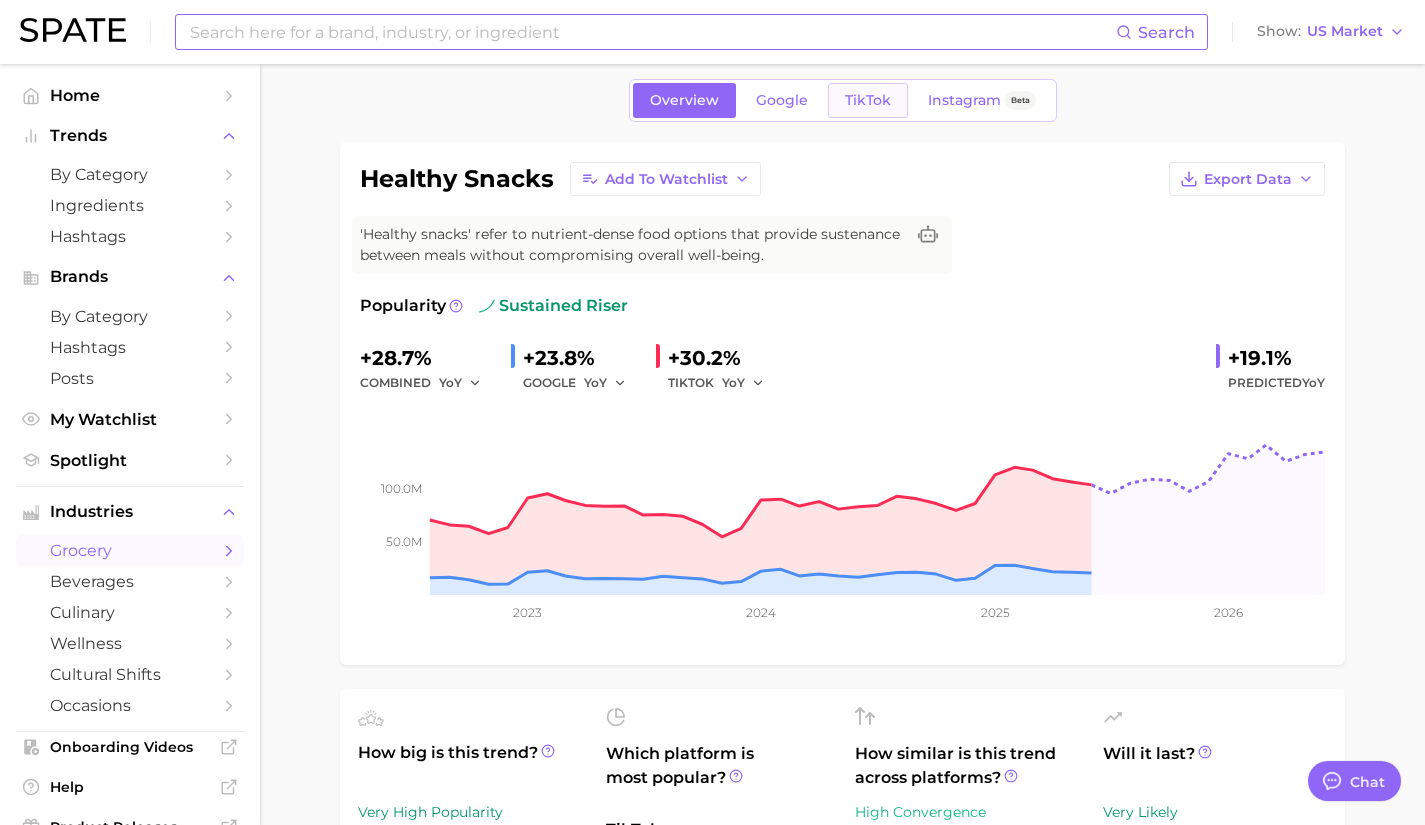 click on "TikTok" at bounding box center [868, 100] 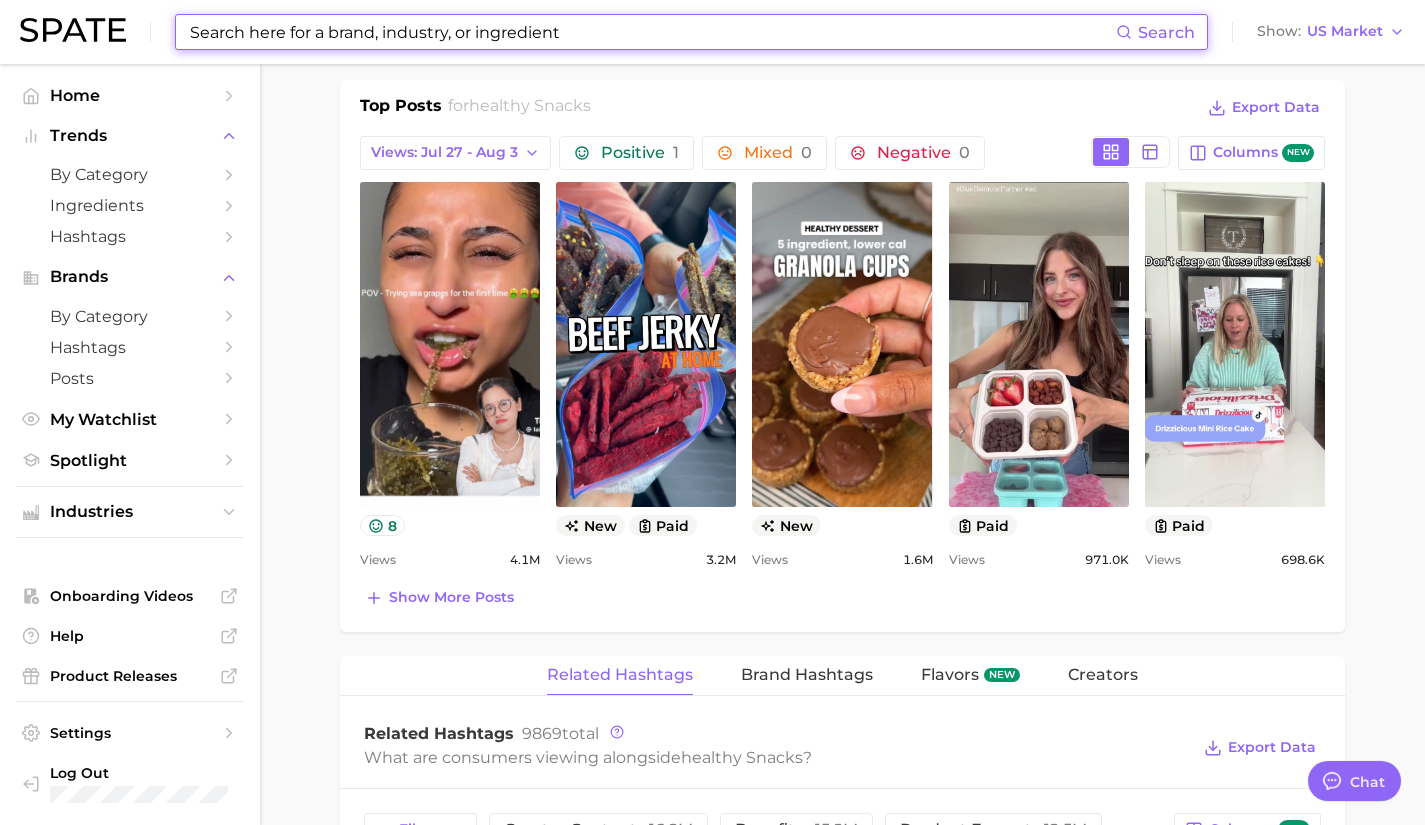 scroll, scrollTop: 960, scrollLeft: 0, axis: vertical 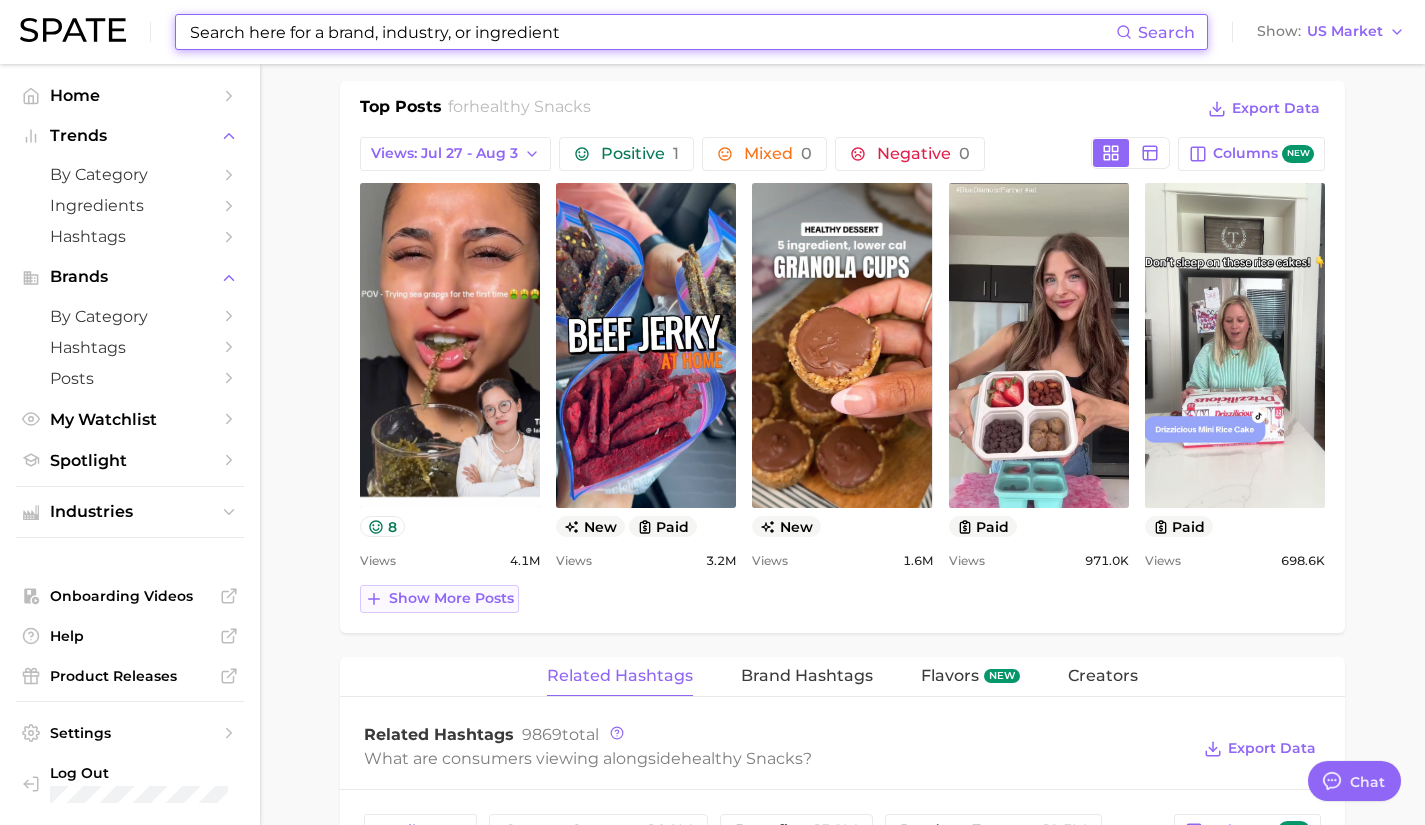 click on "Show more posts" at bounding box center (451, 598) 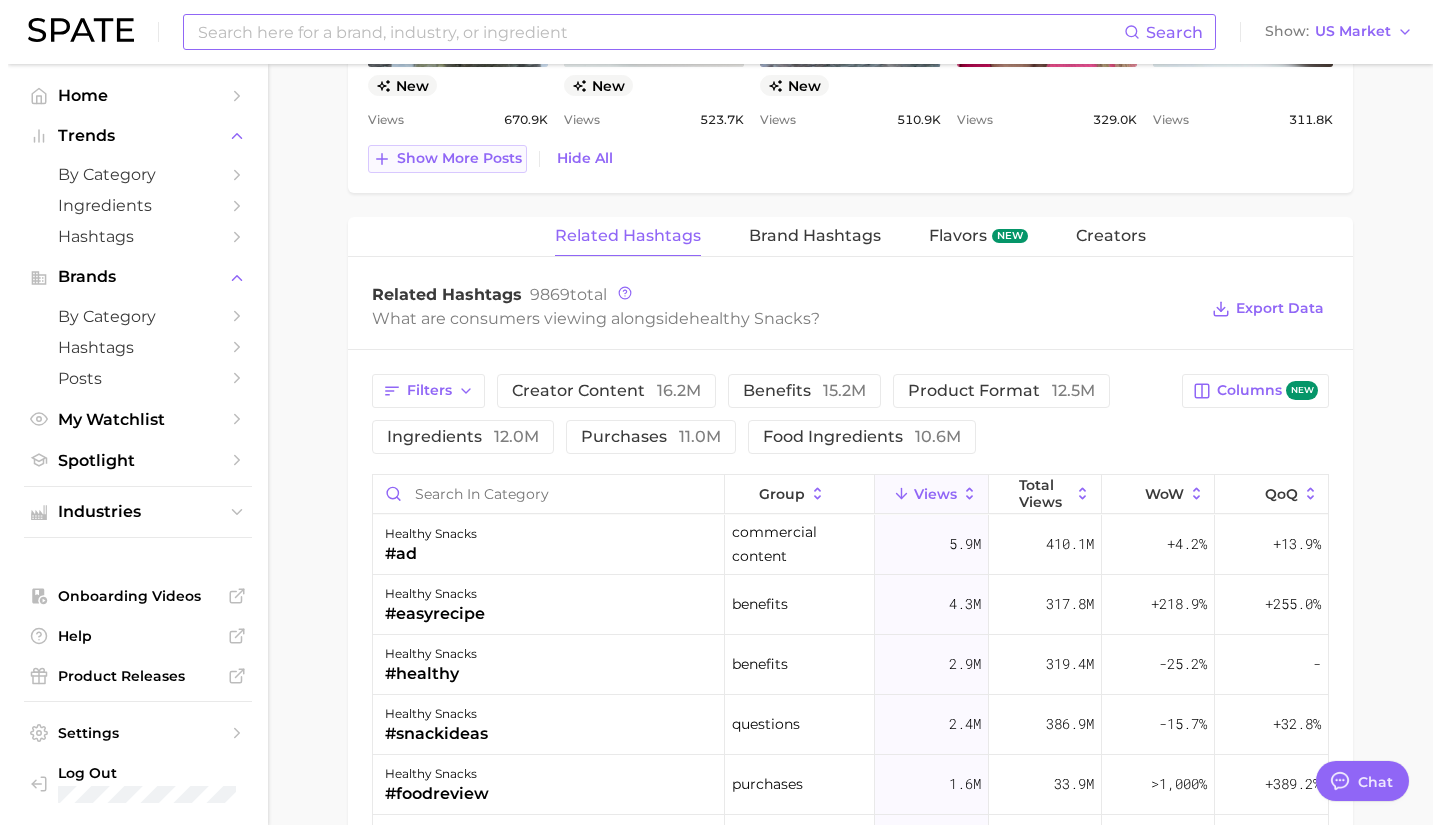 scroll, scrollTop: 1821, scrollLeft: 0, axis: vertical 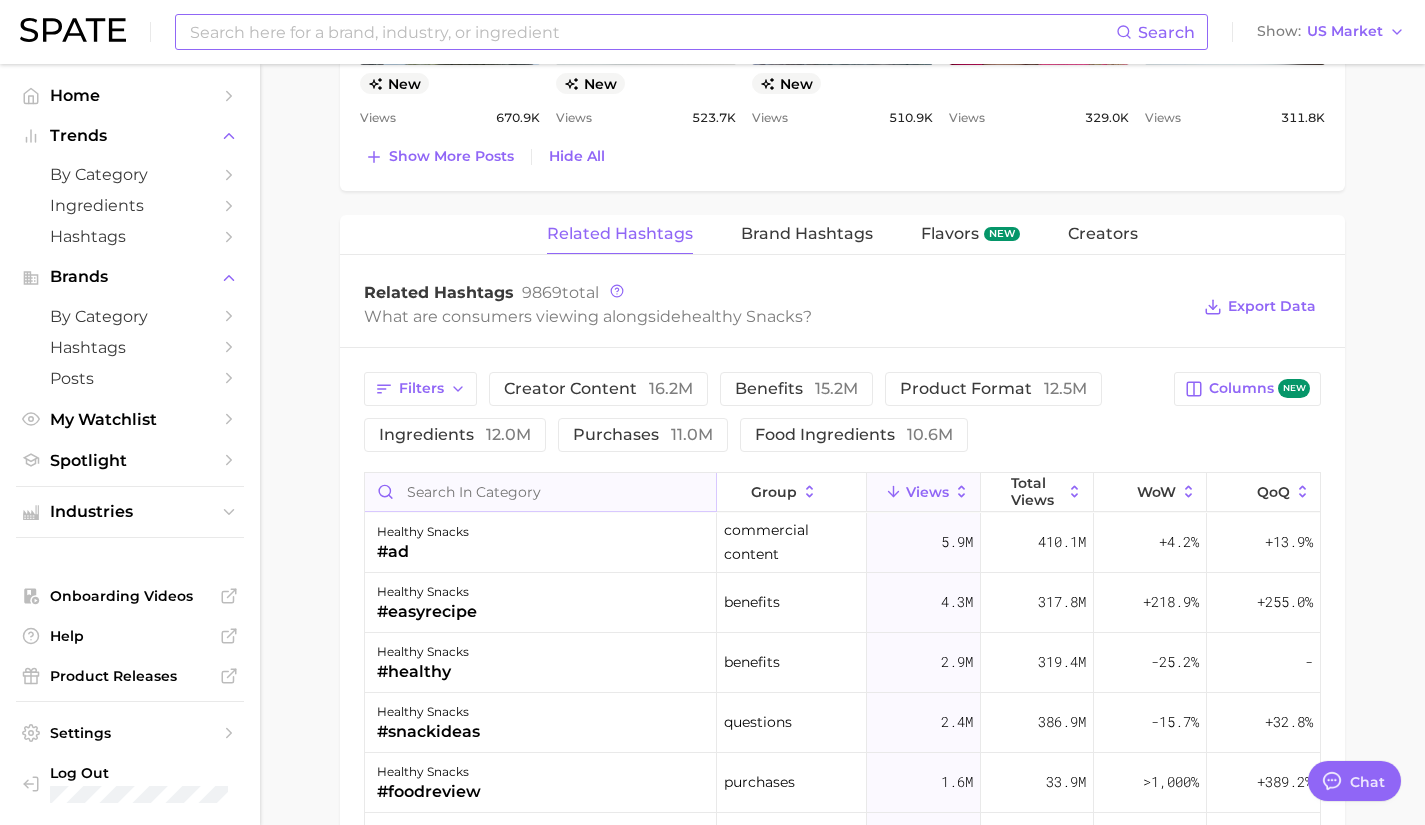 click at bounding box center [540, 492] 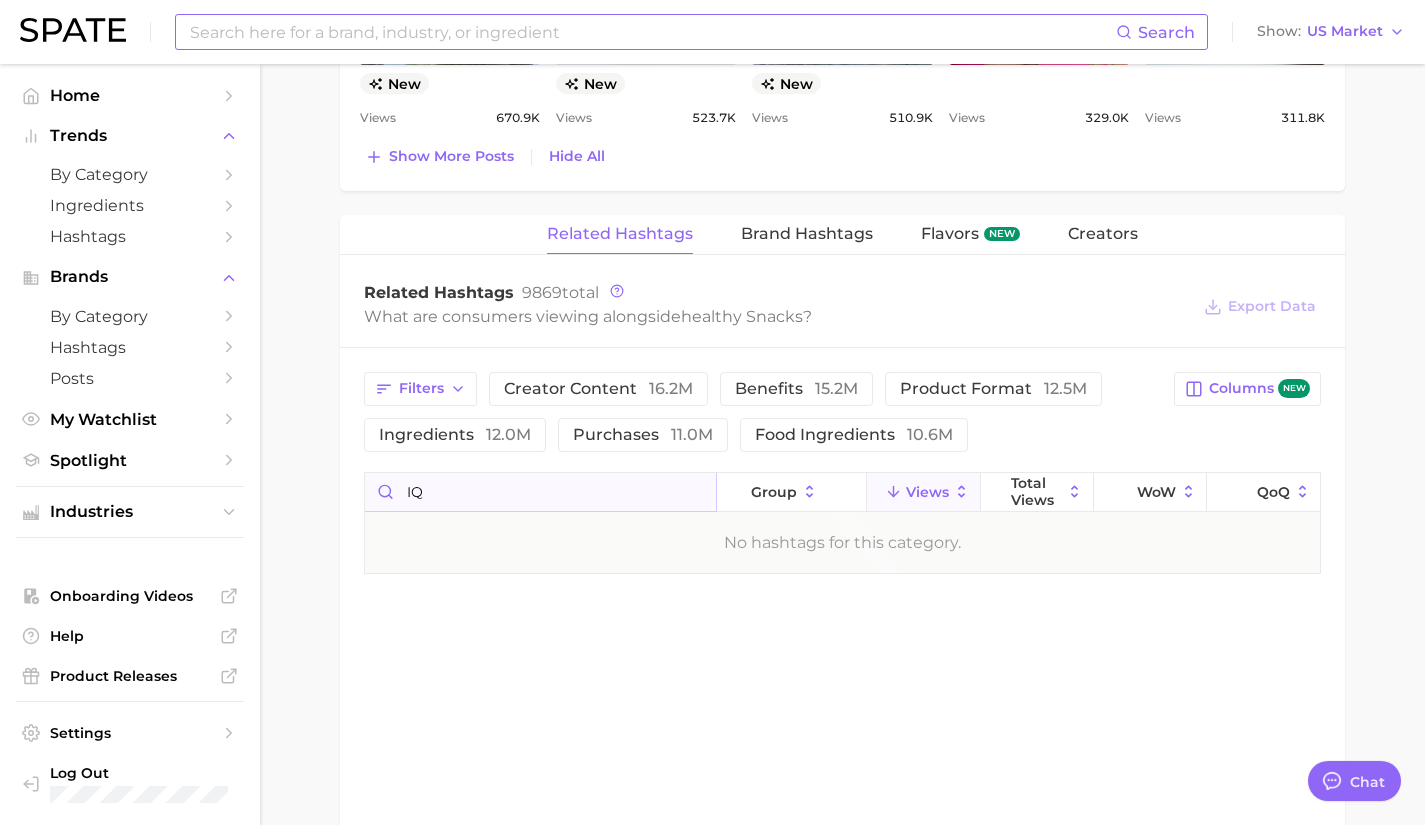 type on "i" 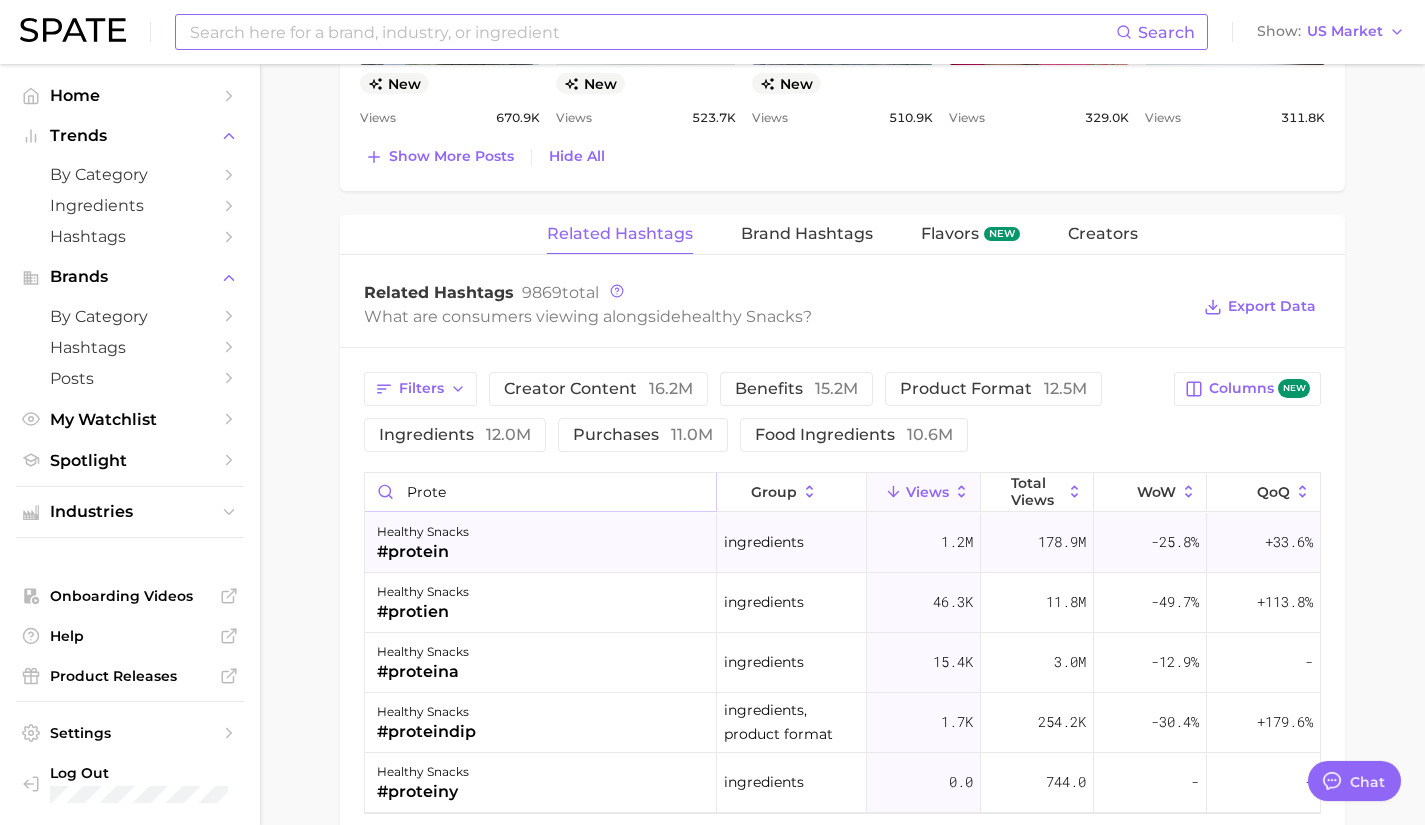 type on "prote" 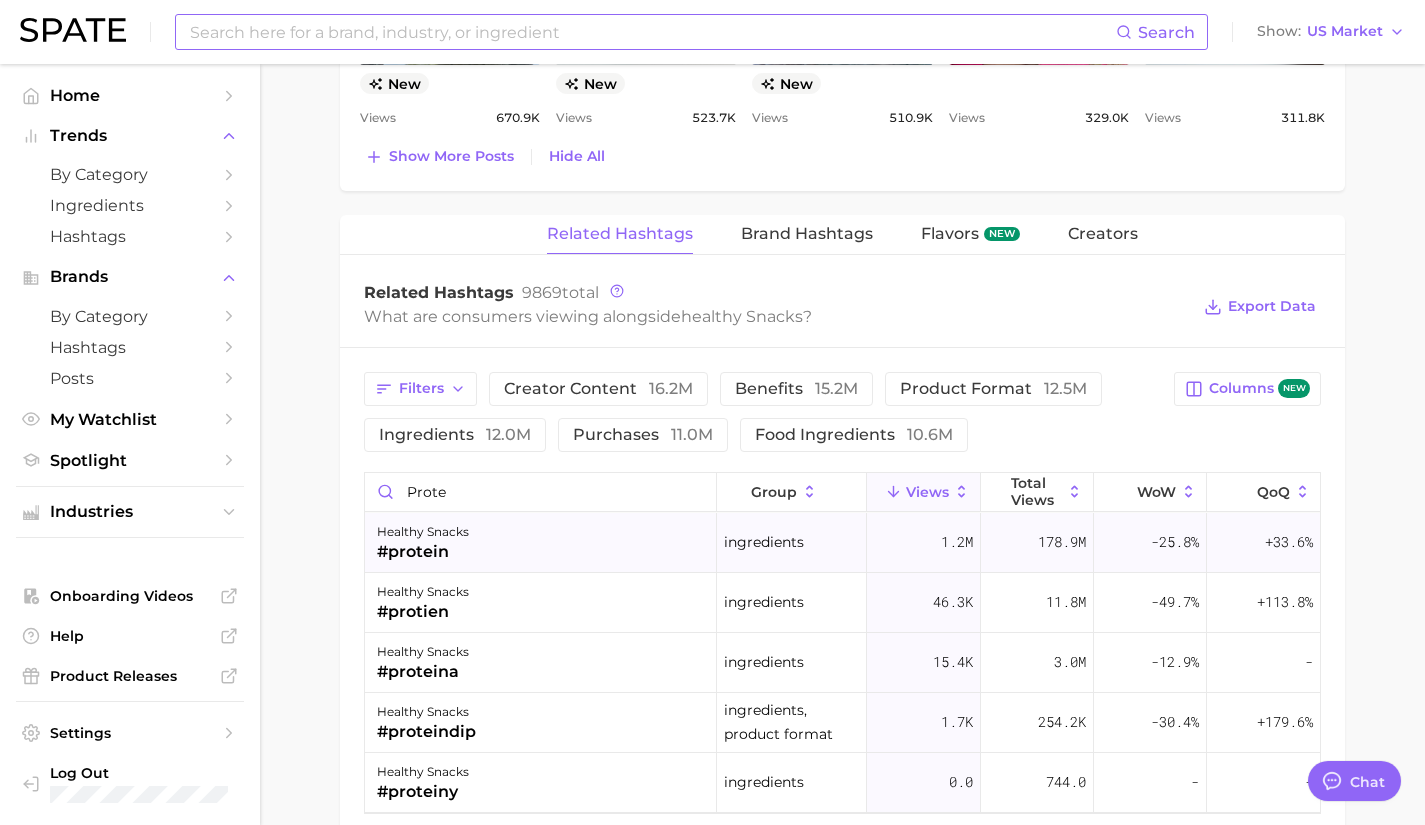 click on "healthy snacks #protein" at bounding box center [541, 543] 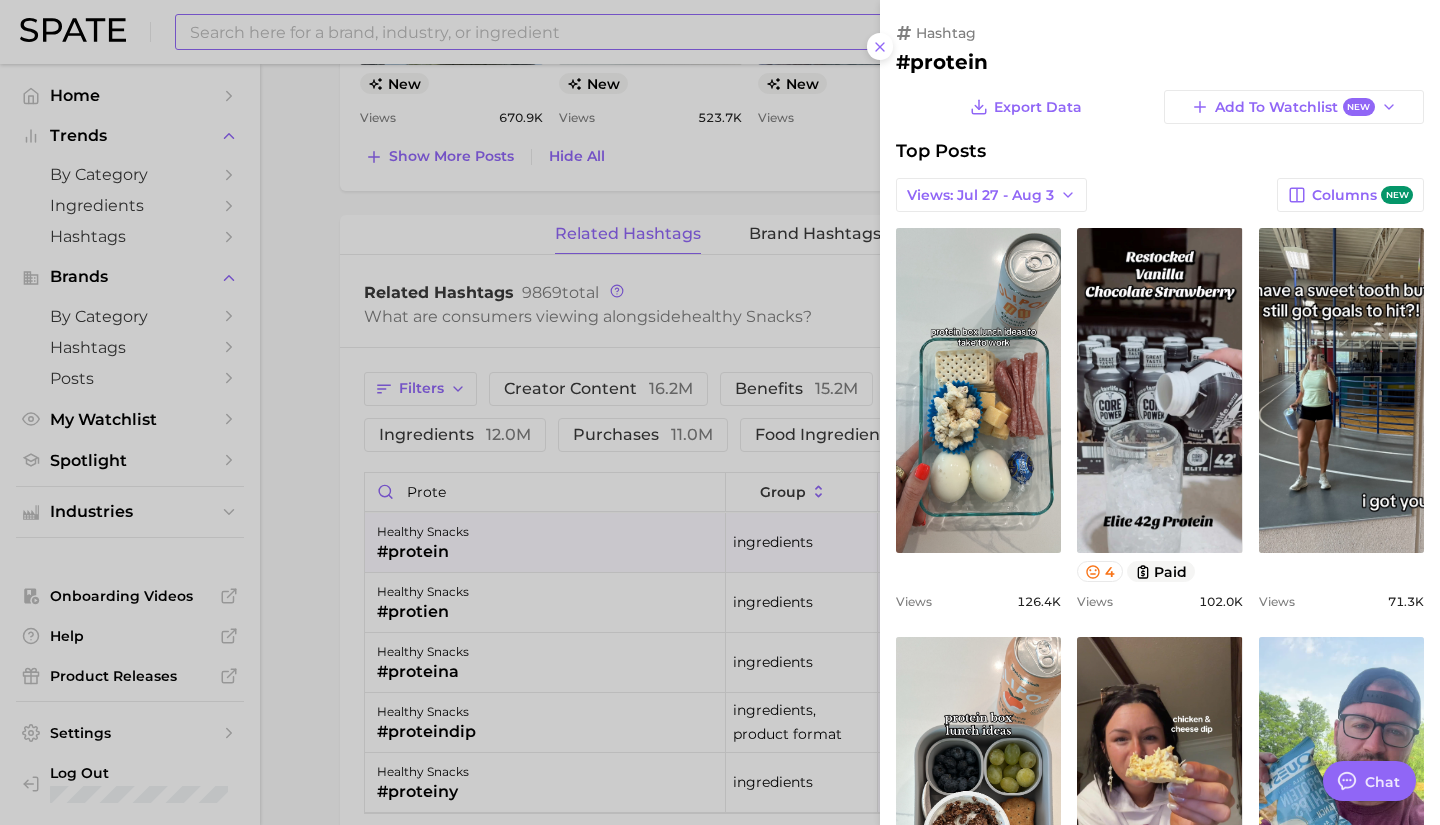 scroll, scrollTop: 0, scrollLeft: 0, axis: both 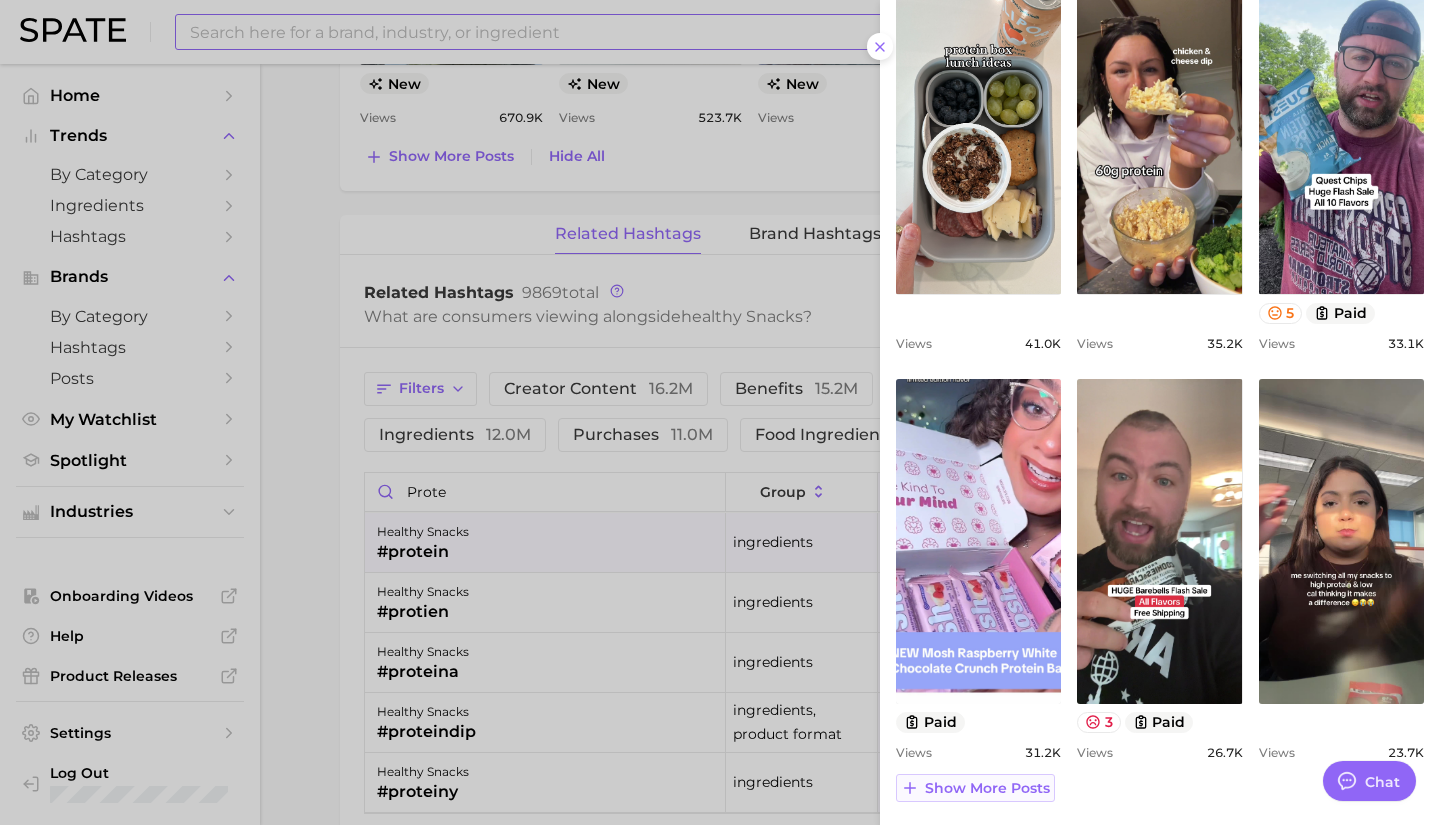click on "Show more posts" at bounding box center (987, 788) 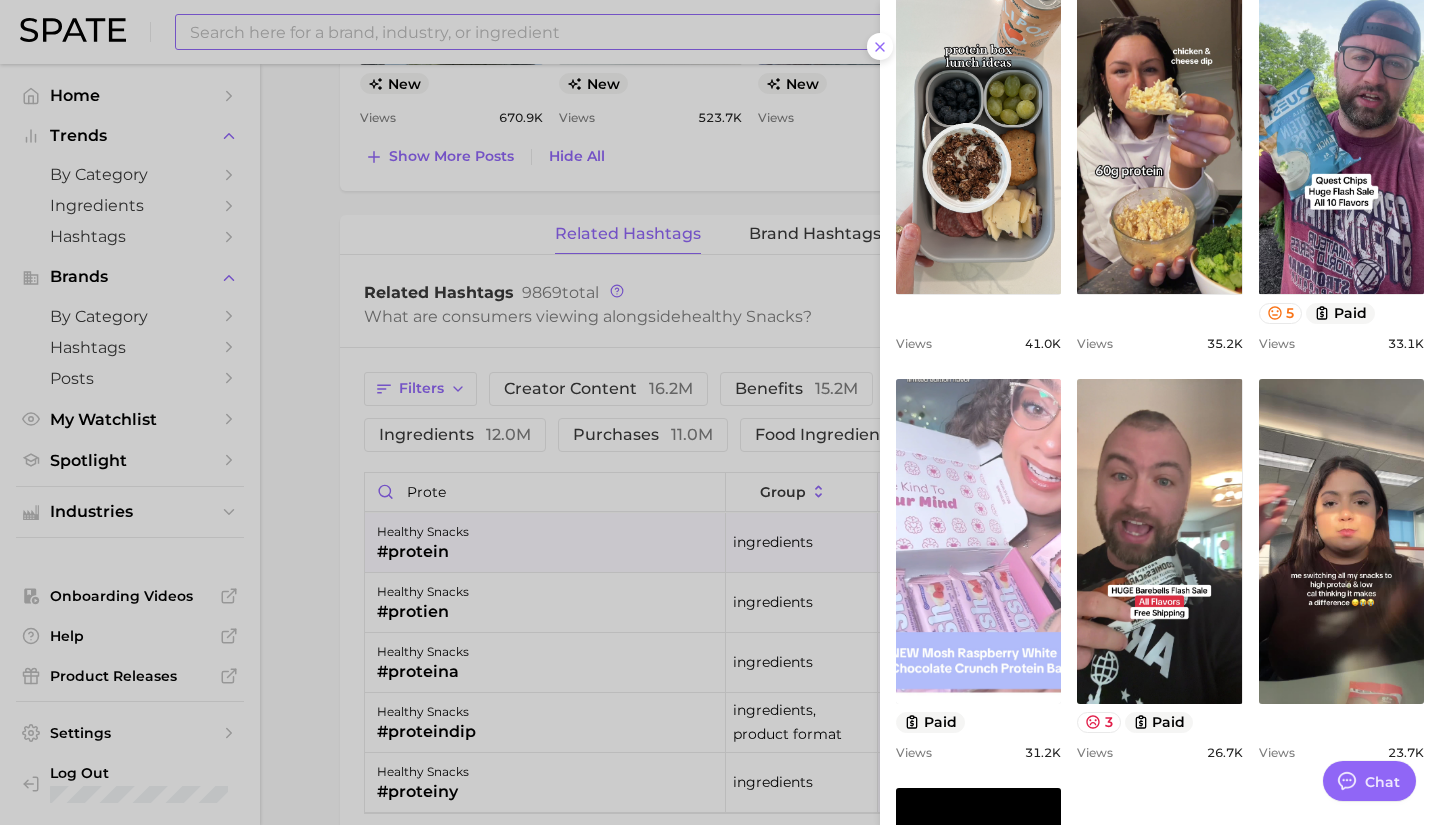 scroll, scrollTop: 0, scrollLeft: 0, axis: both 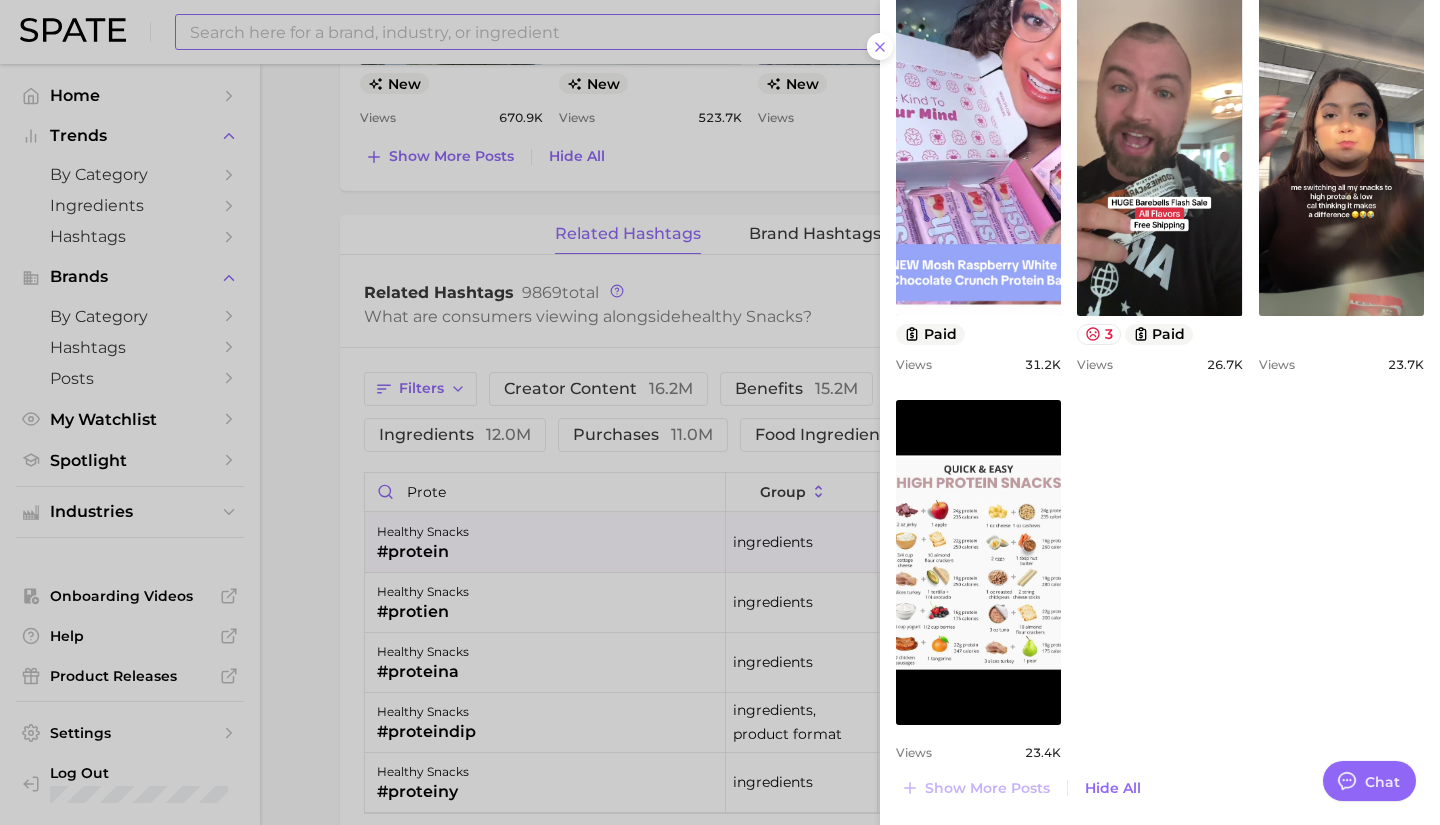 click at bounding box center (720, 412) 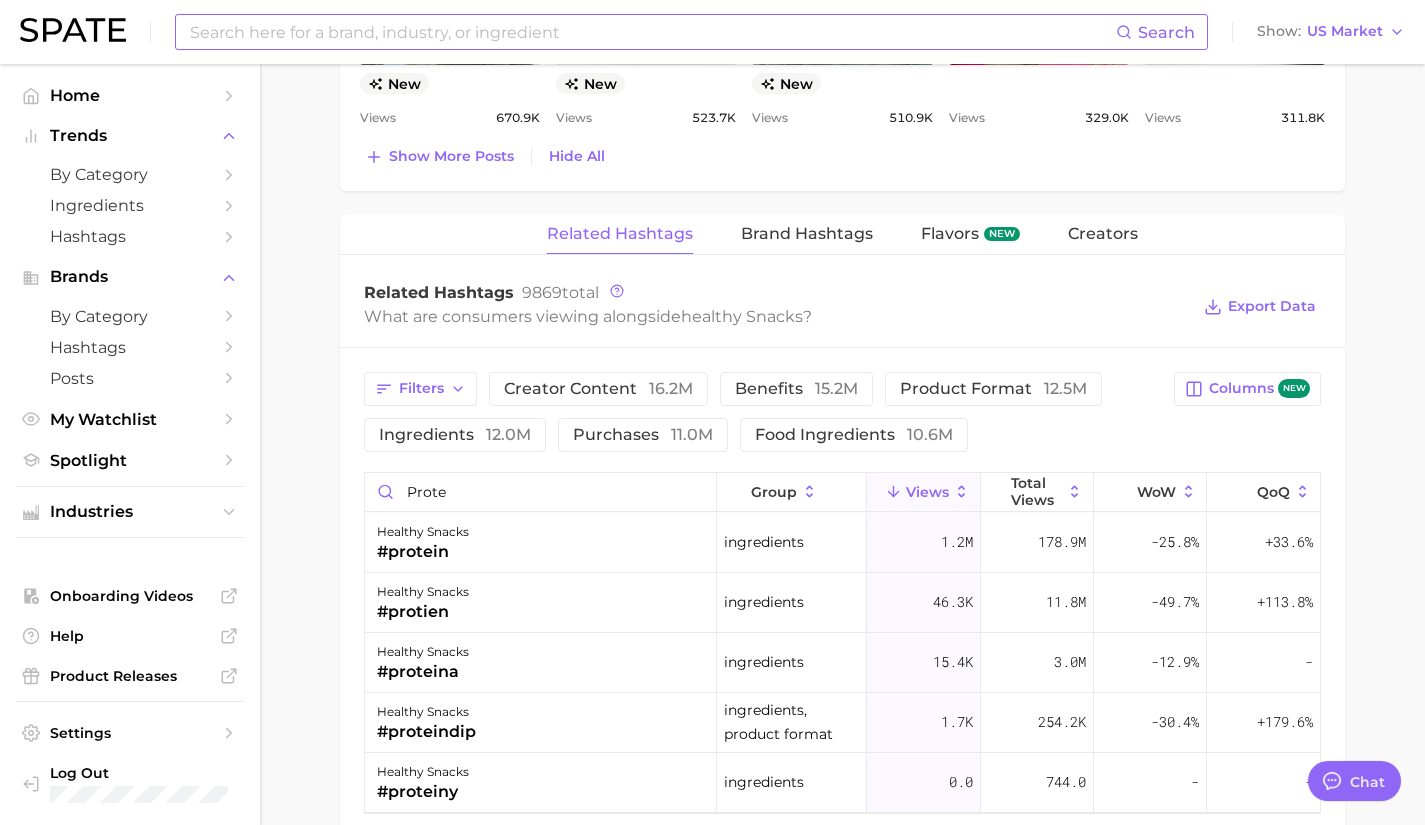 click at bounding box center (652, 32) 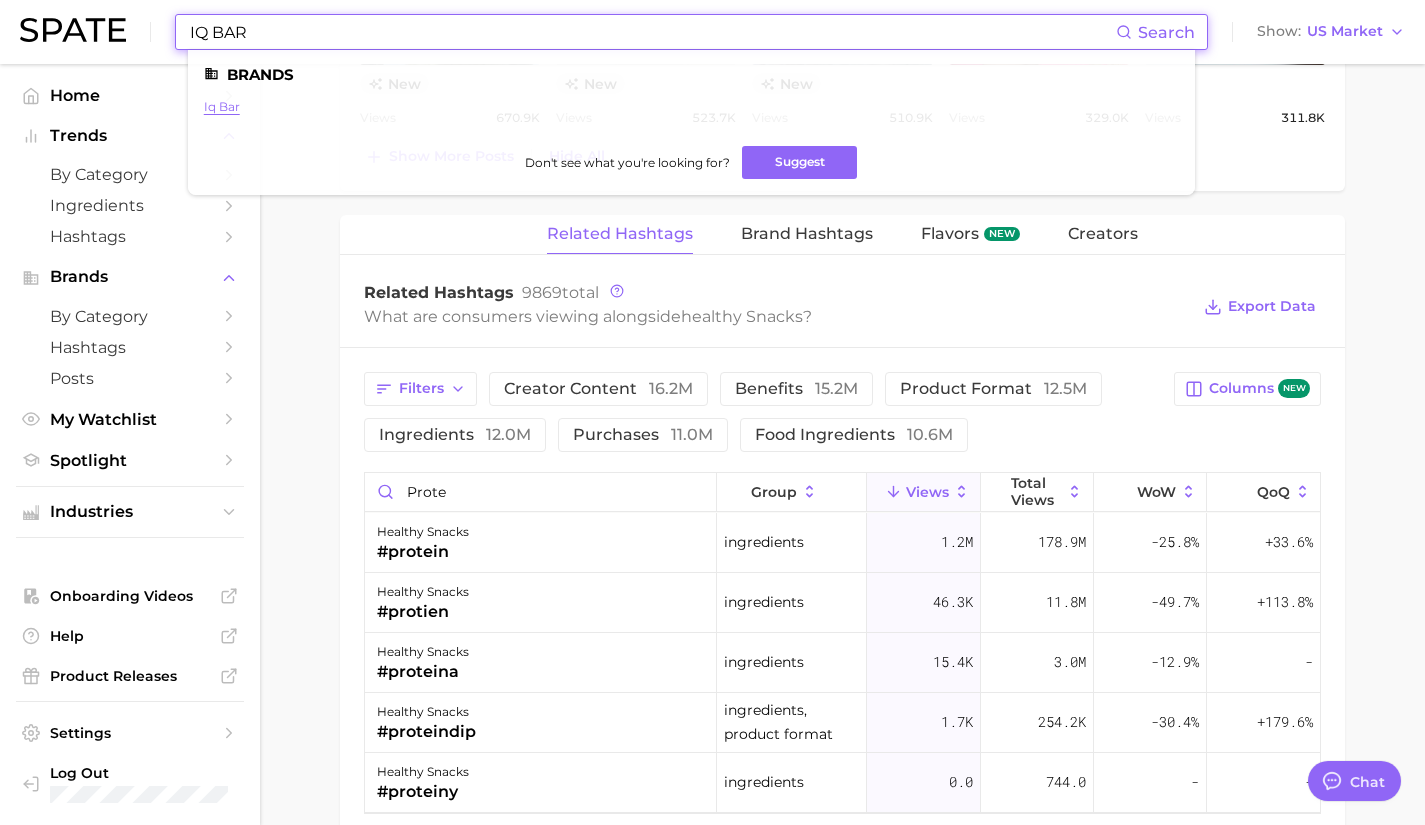 type on "IQ BAR" 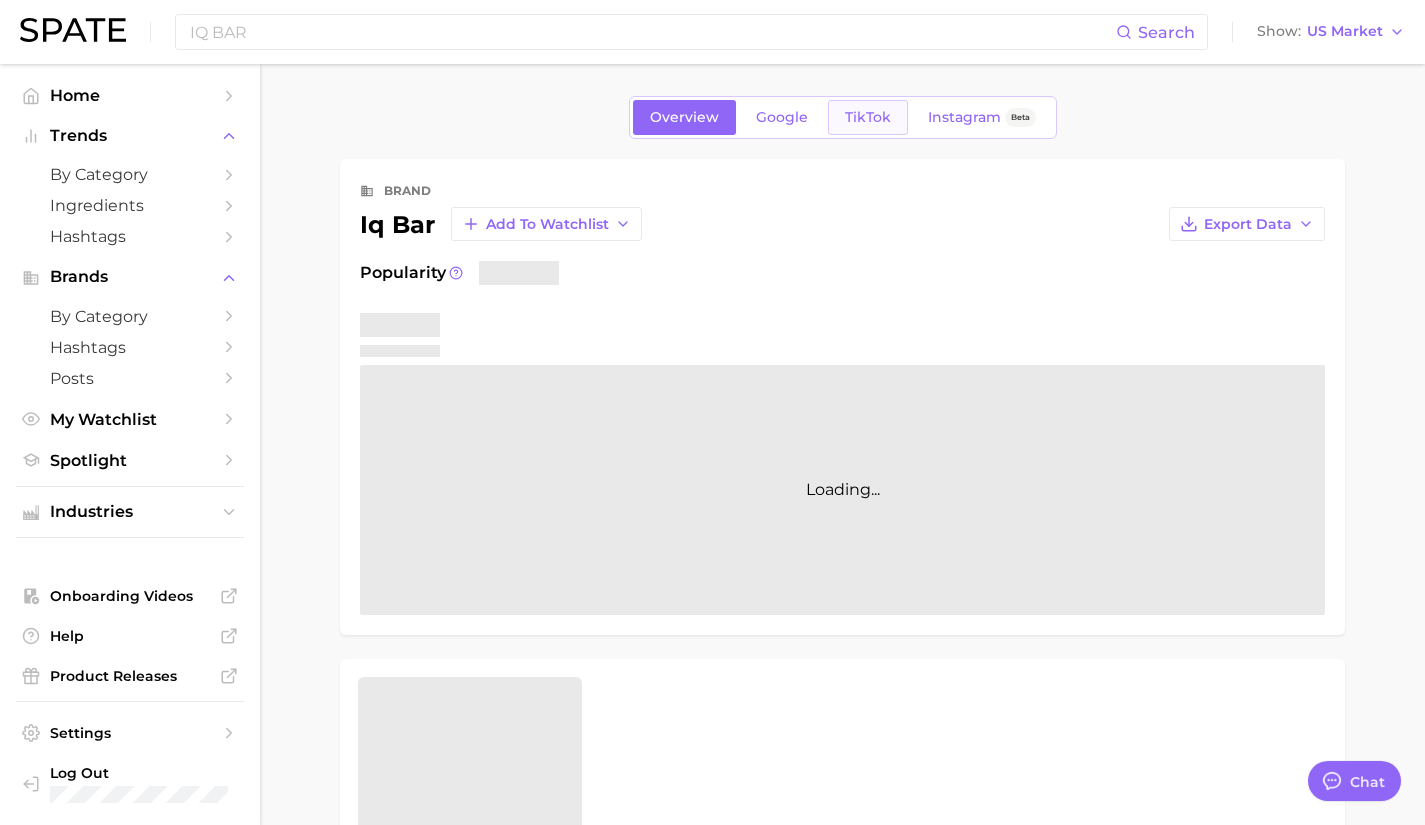 click on "TikTok" at bounding box center (868, 117) 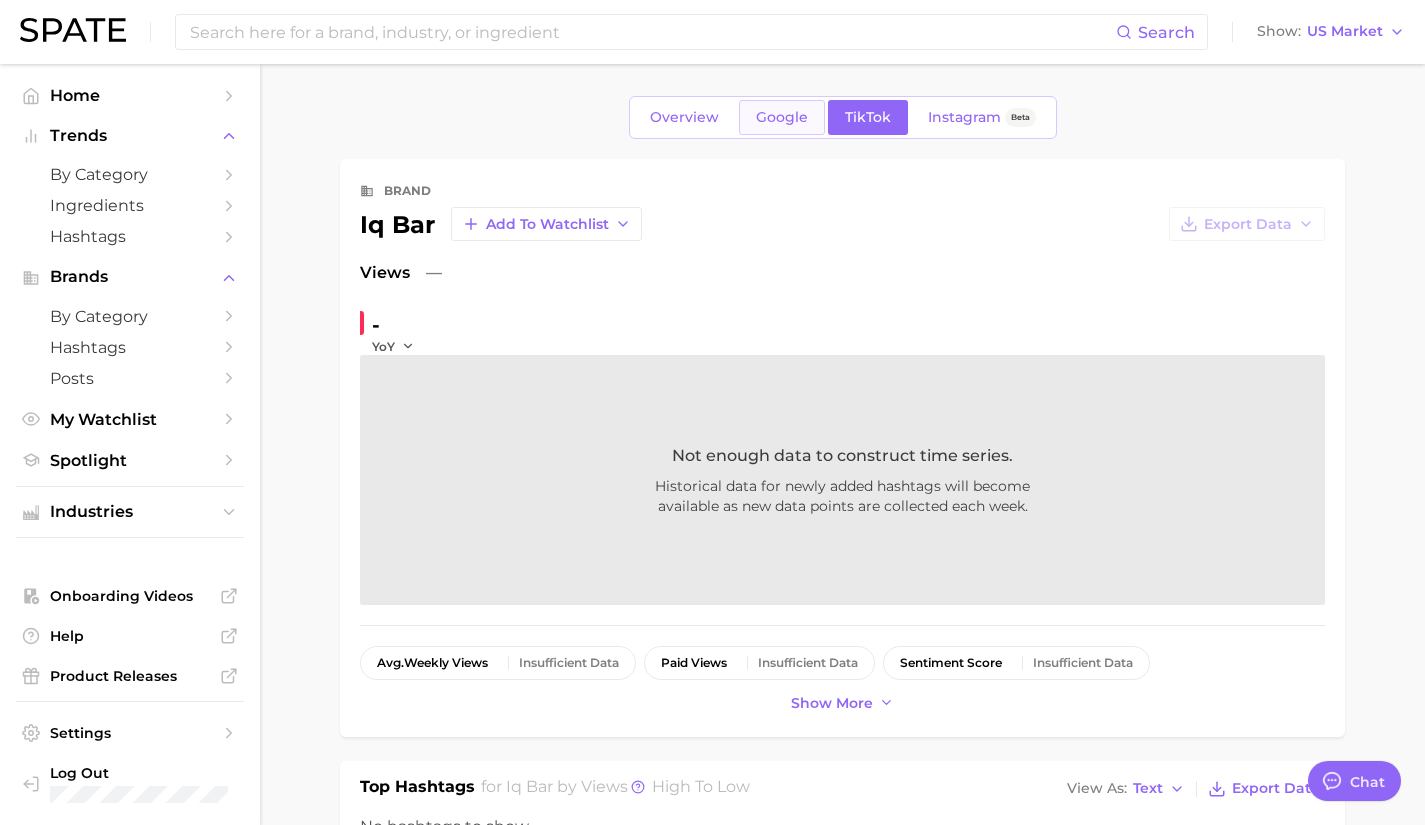 click on "Google" at bounding box center (782, 117) 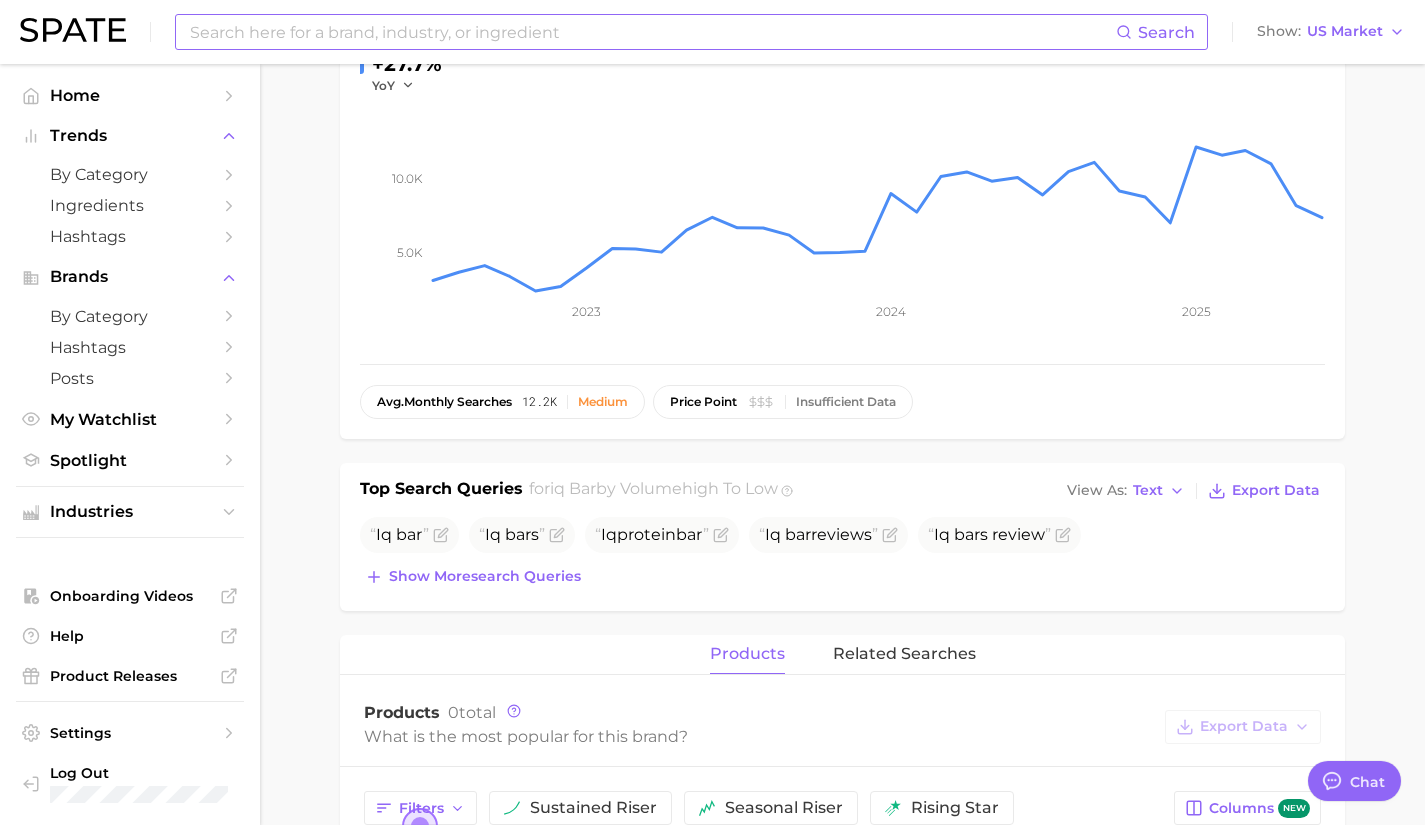 click at bounding box center (652, 32) 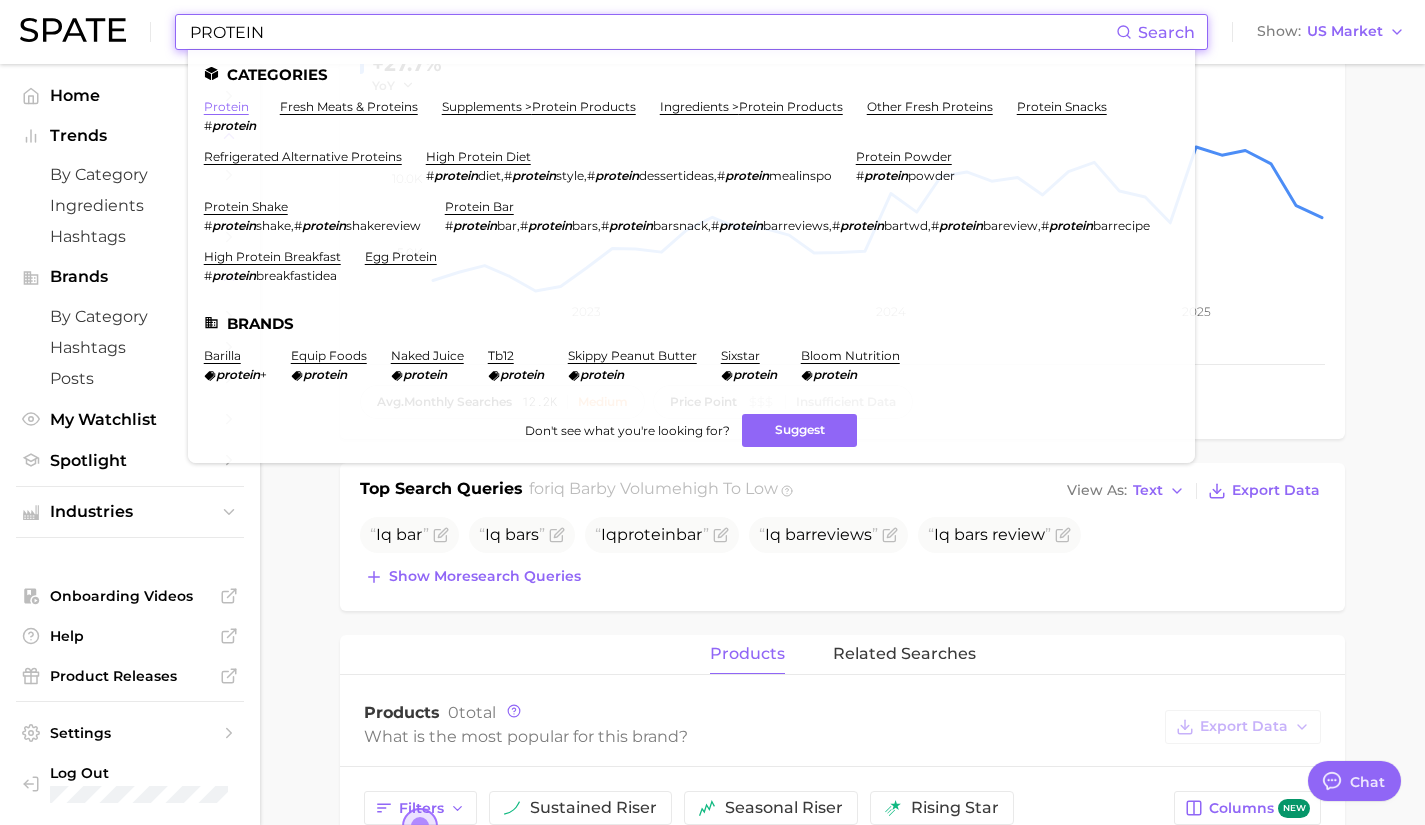 type on "PROTEIN" 